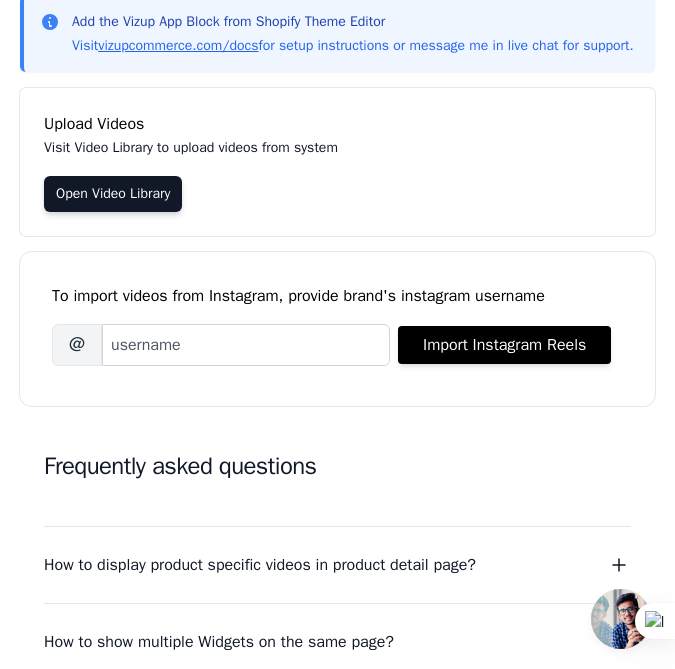 scroll, scrollTop: 0, scrollLeft: 0, axis: both 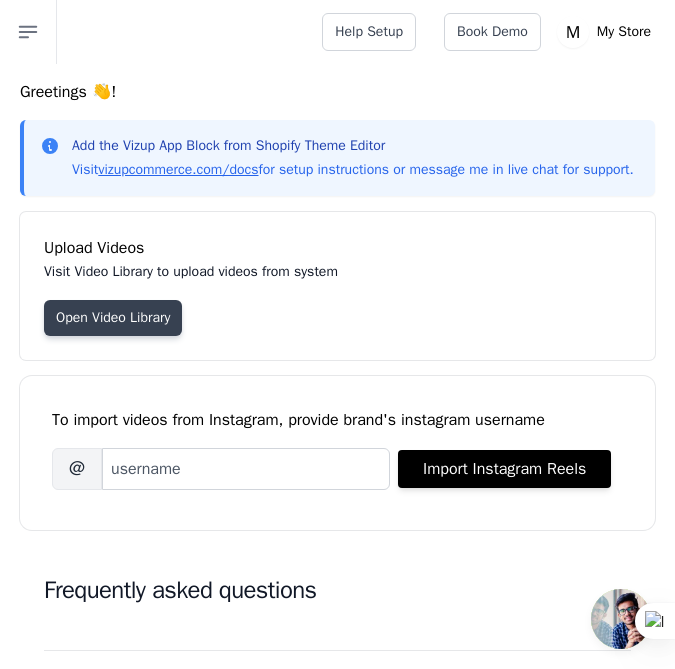 click on "Open Video Library" at bounding box center (113, 318) 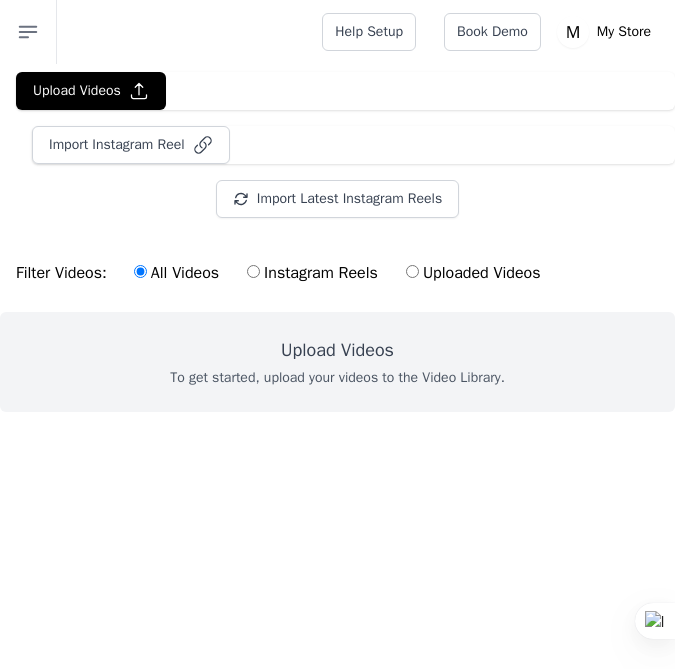 scroll, scrollTop: 0, scrollLeft: 0, axis: both 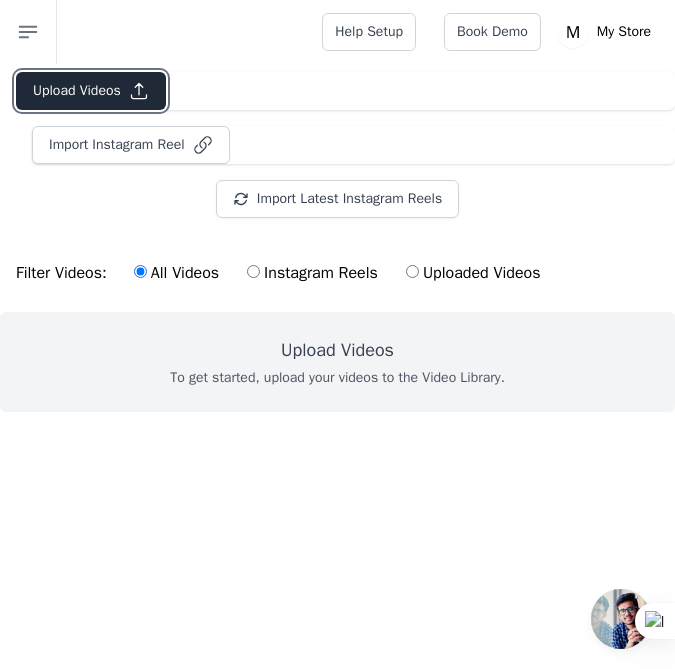 click on "Upload Videos" at bounding box center (91, 91) 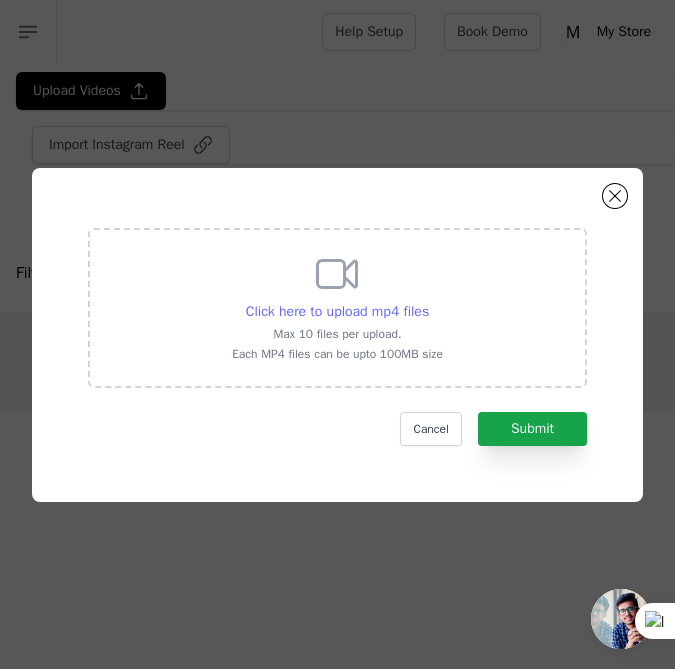 click on "Click here to upload mp4 files" at bounding box center [337, 311] 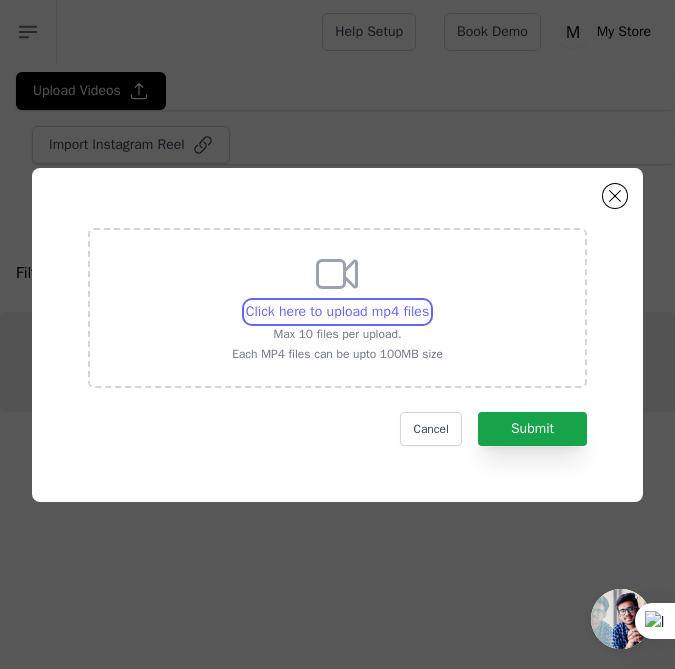 type on "C:\fakepath\02c30dc6963c4dd7aa33ff019fecf1ee.mp4" 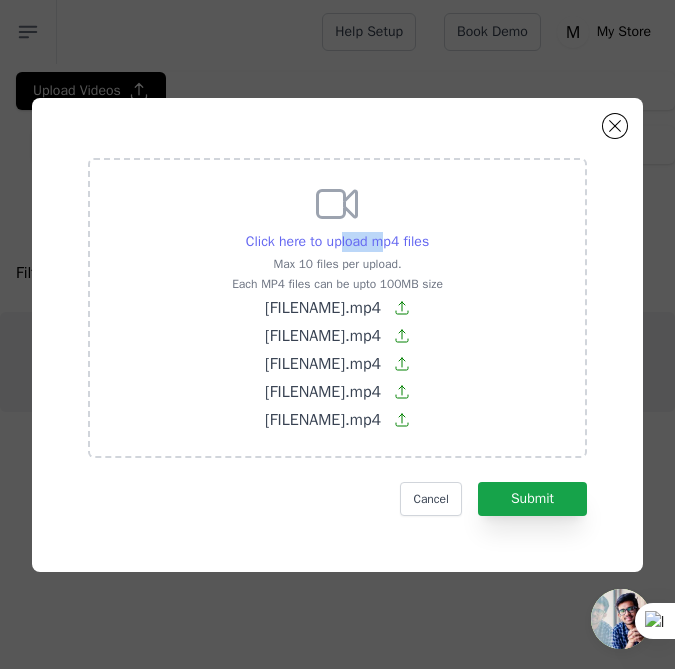 click on "Click here to upload mp4 files" at bounding box center (337, 241) 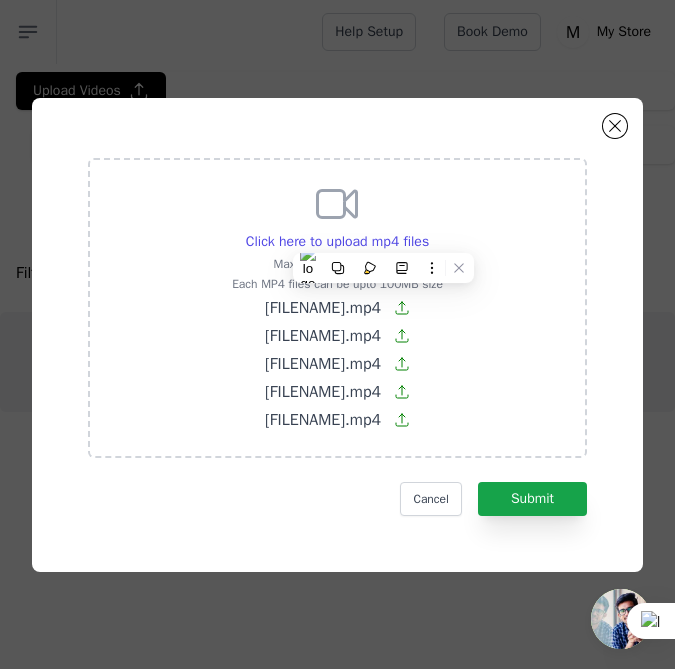 click on "Click here to upload mp4 files     Max 10 files per upload.   Each MP4 files can be upto 100MB size   02c30dc6963c4dd7aa33ff019fecf1ee.mp4     112a4dba52144ea1af715e127ce2b220.mp4     34744d30c2f44faf9cc1d28e64e3b4c6.mp4     b22cd900576c48ebb71a3df4f0c41cc0.mp4     b6505b88a5724e8aa30bda83bdca792e.mp4" at bounding box center (337, 306) 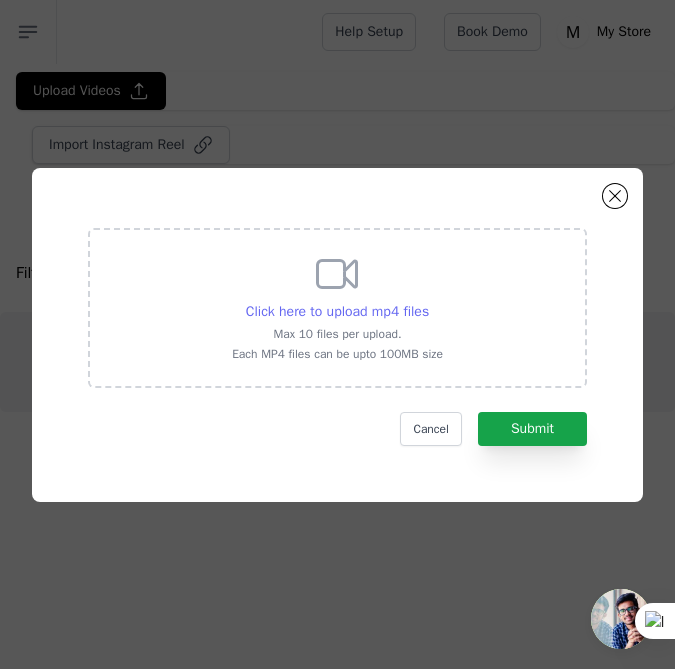 click on "Click here to upload mp4 files" at bounding box center (337, 311) 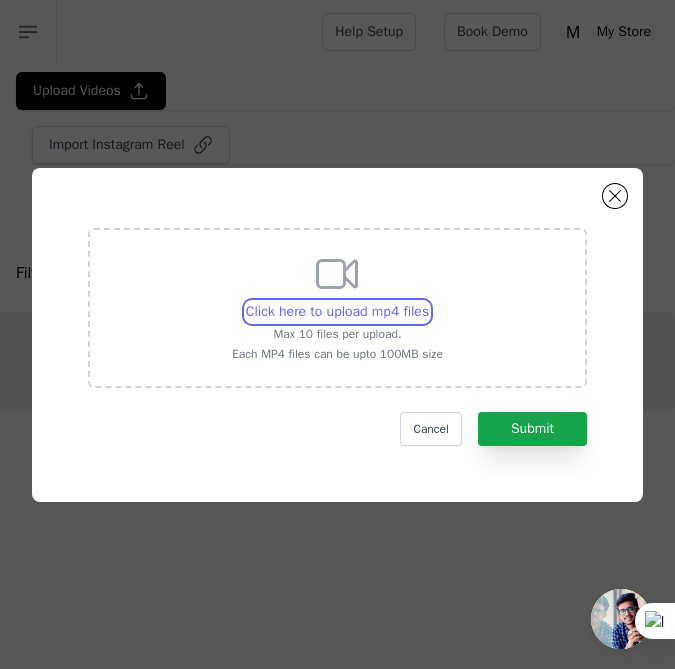 type on "C:\fakepath\02c30dc6963c4dd7aa33ff019fecf1ee.mp4" 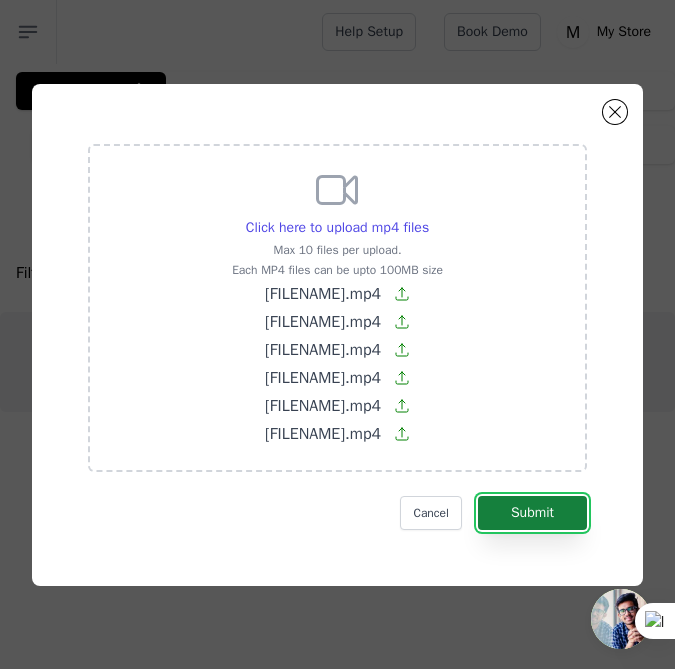 click on "Submit" at bounding box center (532, 513) 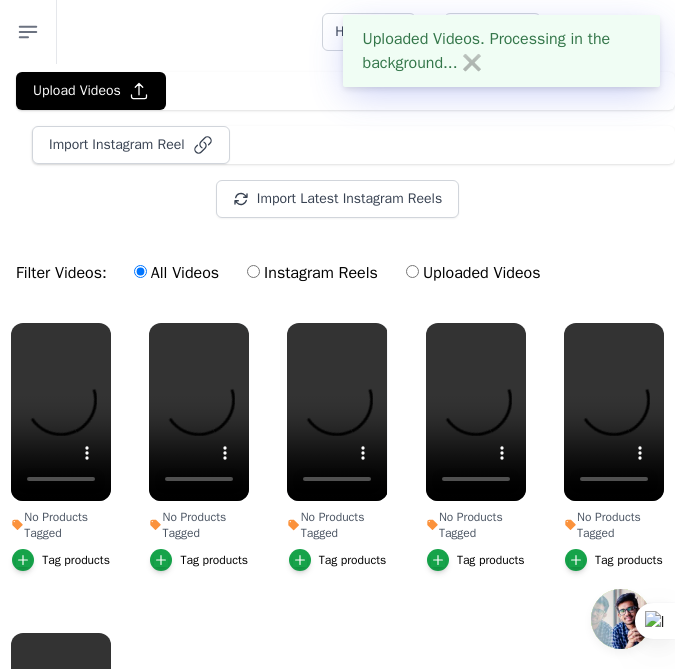 scroll, scrollTop: 35, scrollLeft: 0, axis: vertical 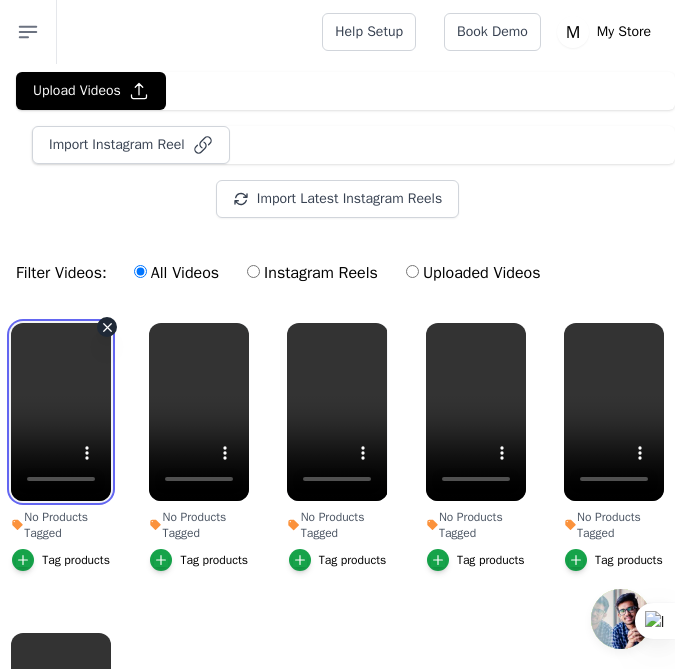 click at bounding box center (61, 412) 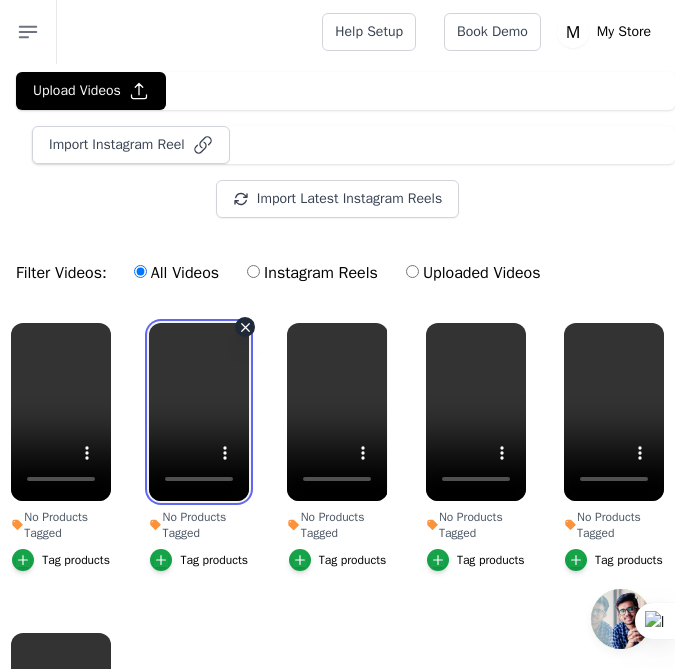 click at bounding box center (199, 412) 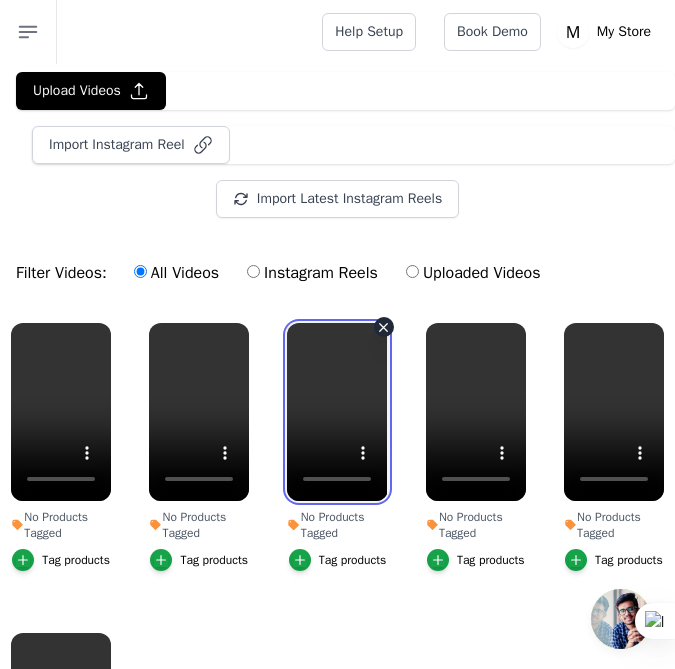 click at bounding box center [337, 412] 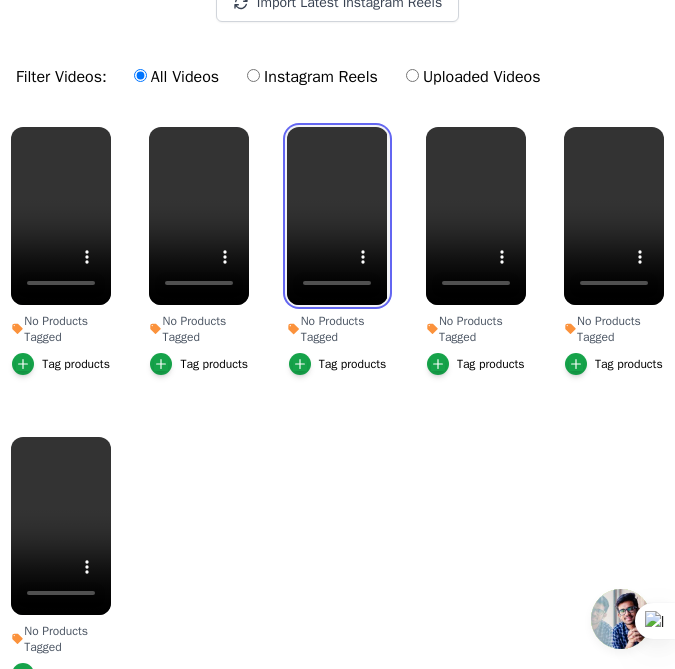 scroll, scrollTop: 296, scrollLeft: 0, axis: vertical 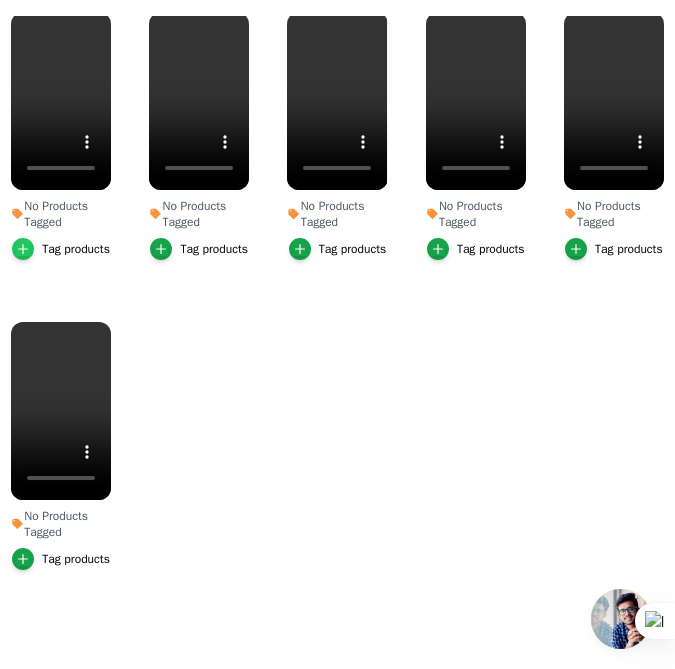 click 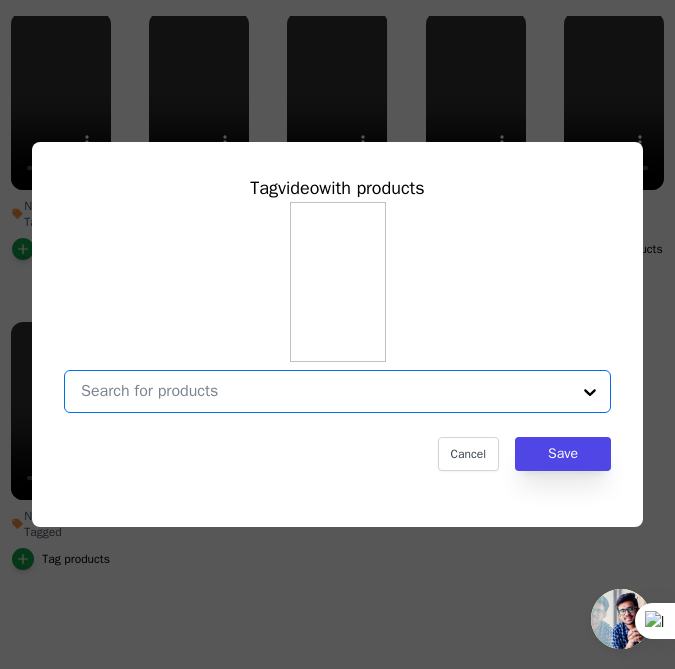 click on "No Products Tagged     Tag  video  with products       Option undefined, selected.   Select is focused, type to refine list, press down to open the menu.                   Cancel   Save     Tag products" at bounding box center (325, 391) 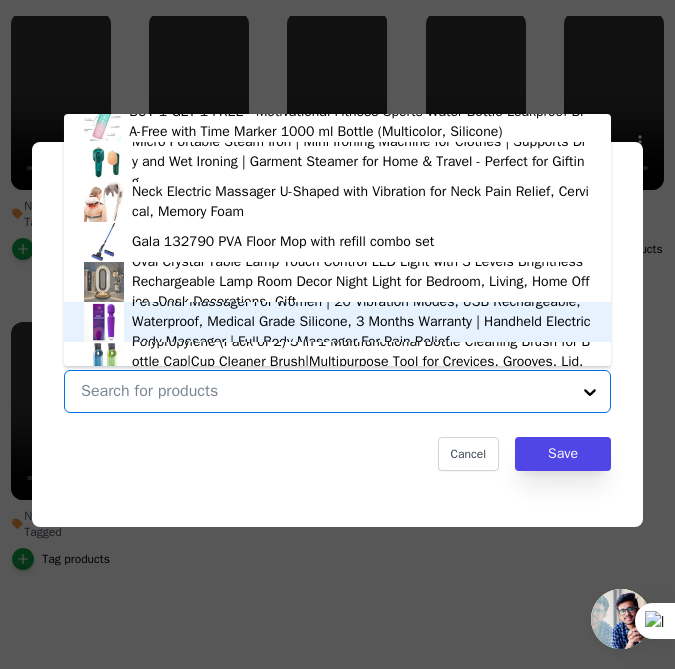 scroll, scrollTop: 788, scrollLeft: 0, axis: vertical 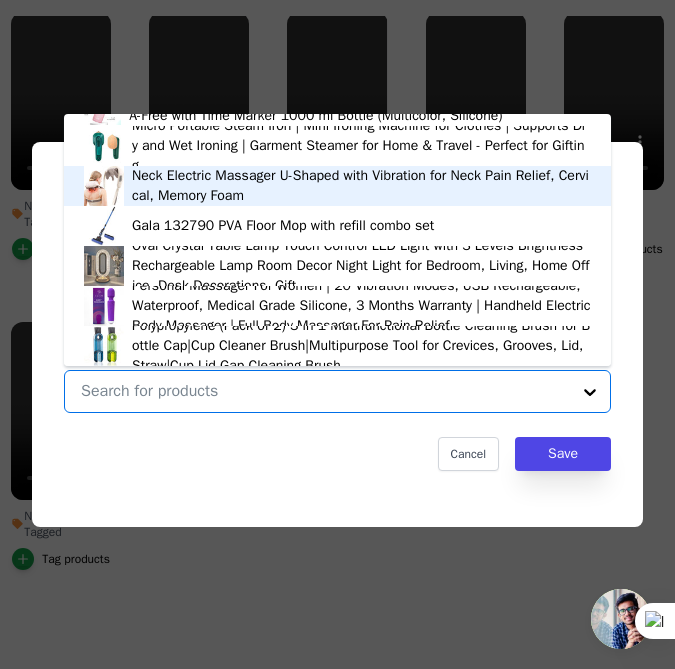 click on "Neck Electric Massager U-Shaped with Vibration for Neck Pain Relief, Cervical, Memory Foam" at bounding box center [361, 186] 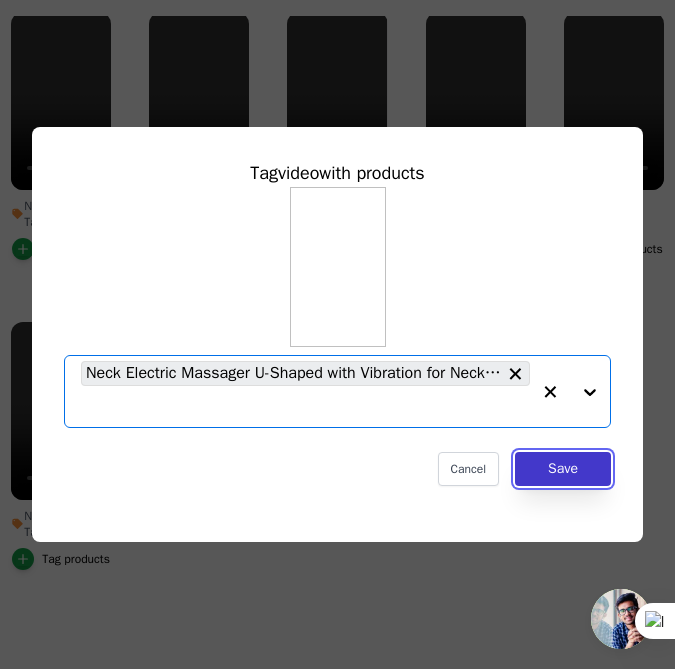 click on "Save" at bounding box center [563, 469] 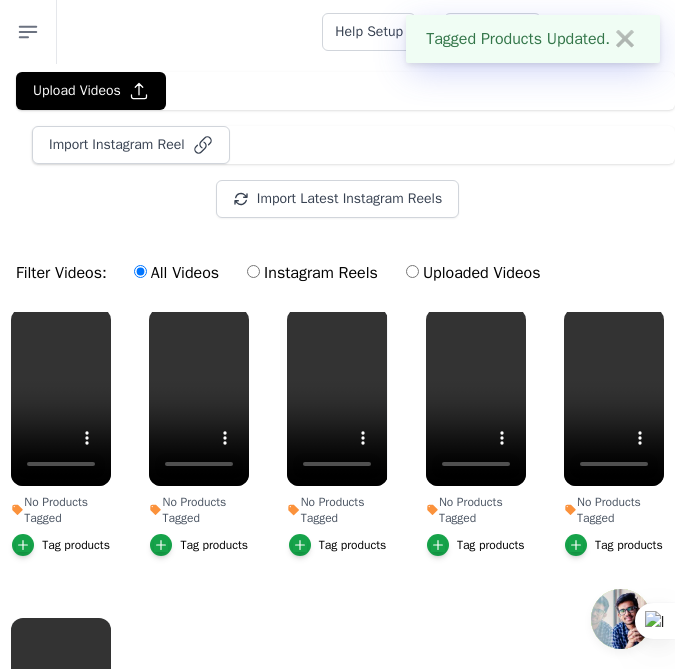 scroll, scrollTop: 296, scrollLeft: 0, axis: vertical 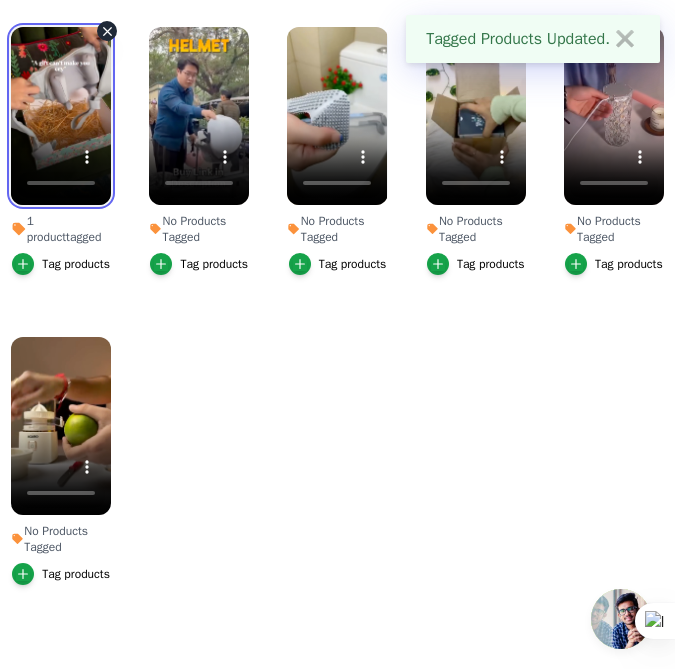 click at bounding box center (61, 116) 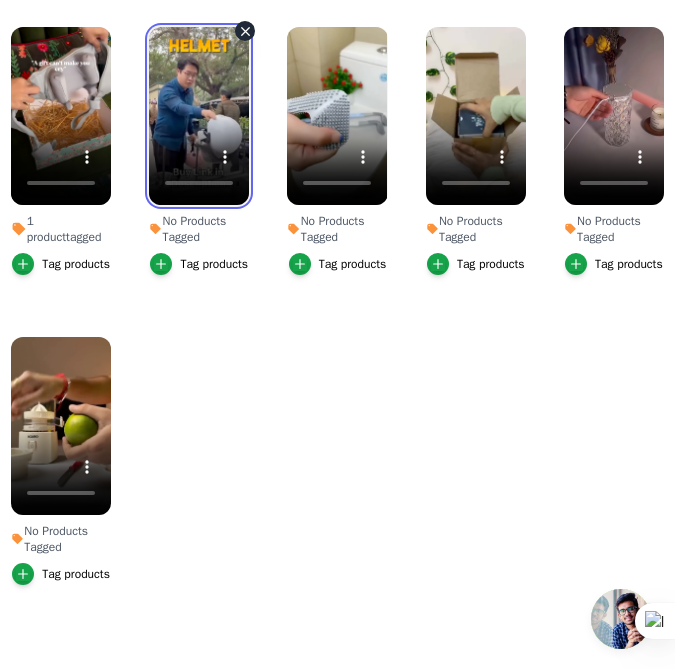 click at bounding box center [199, 116] 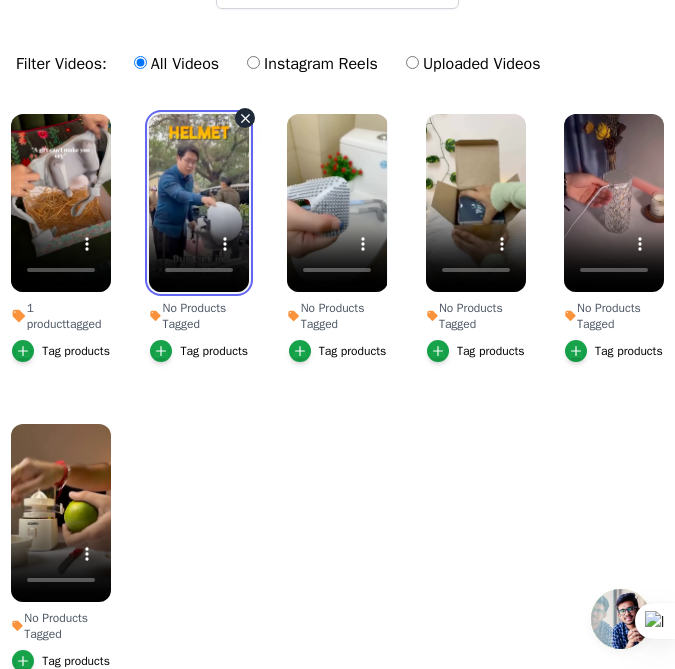 scroll, scrollTop: 201, scrollLeft: 0, axis: vertical 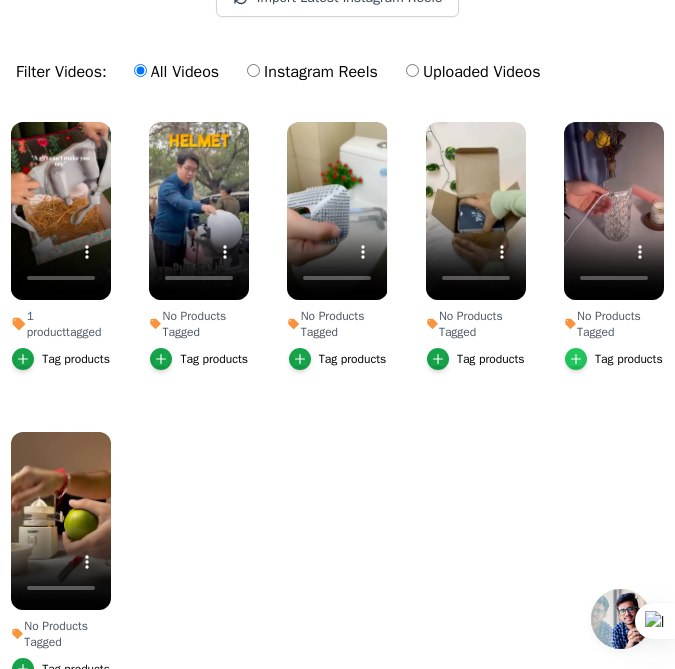 click 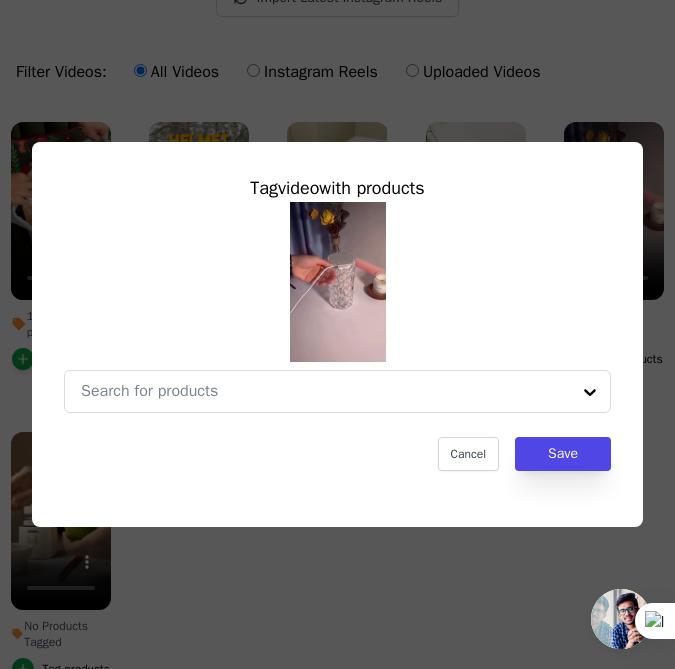 scroll, scrollTop: 0, scrollLeft: 0, axis: both 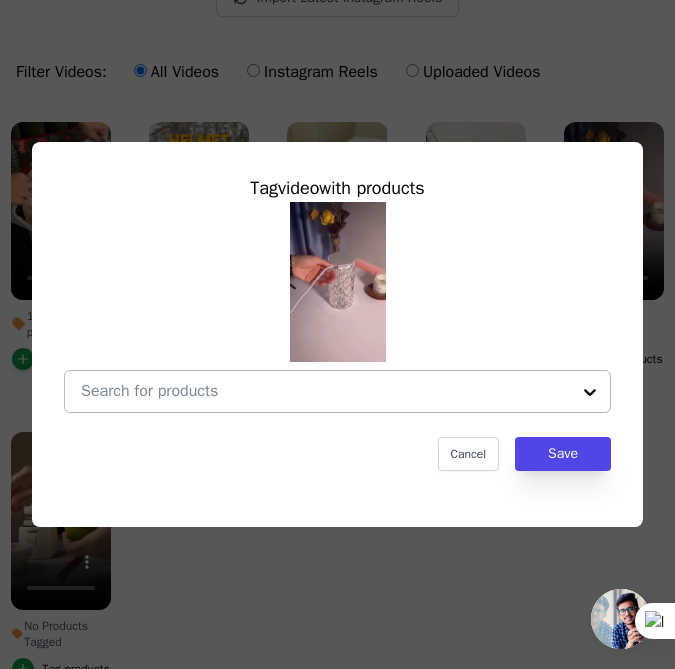click at bounding box center (590, 391) 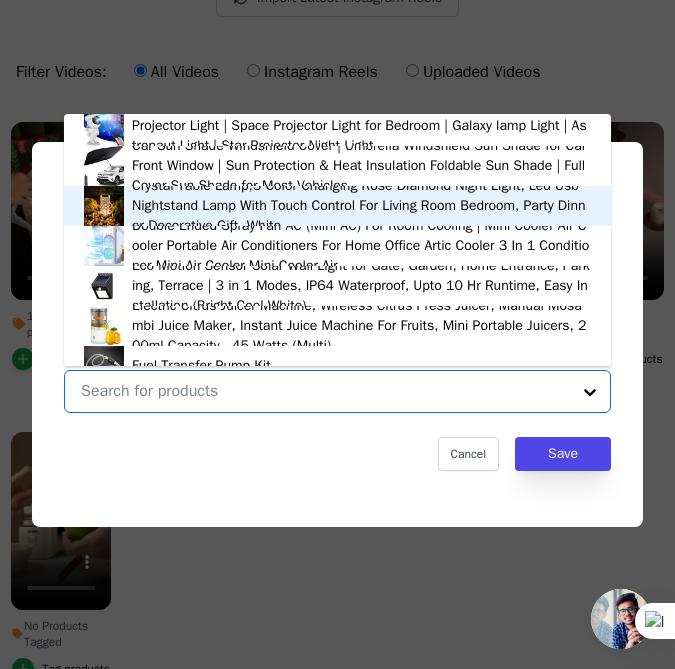 scroll, scrollTop: 85, scrollLeft: 0, axis: vertical 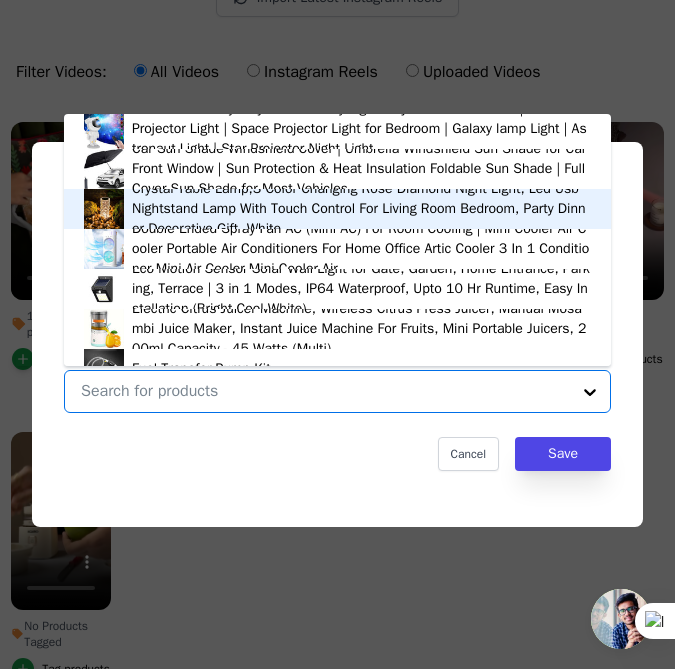 click on "Crystal Table Lamp,3 Color Changing Rose Diamond Night Light, Led Usb Nightstand Lamp With Touch Control For Living Room Bedroom, Party Dinner Decorative Gift, White" at bounding box center (361, 209) 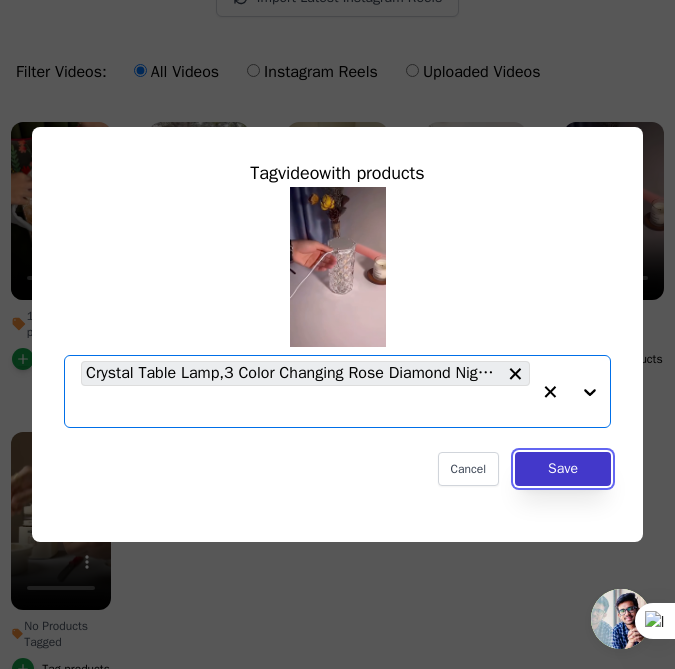 click on "Save" at bounding box center [563, 469] 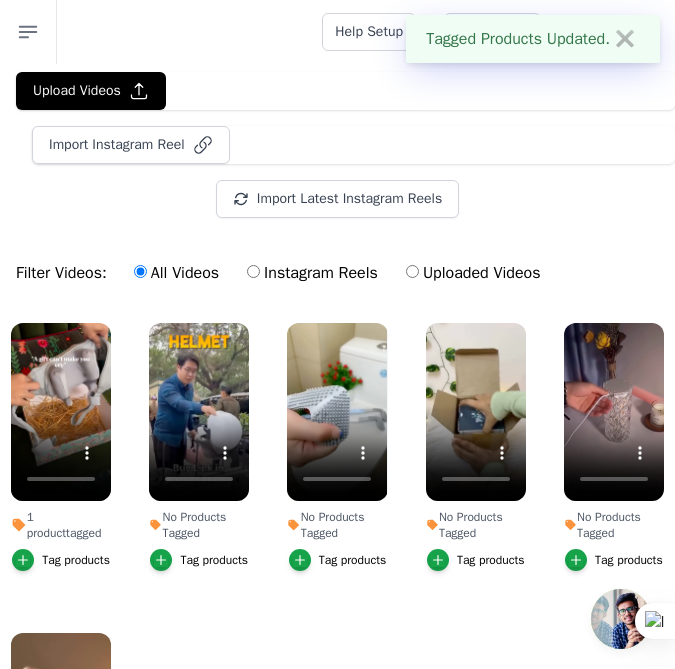 scroll, scrollTop: 201, scrollLeft: 0, axis: vertical 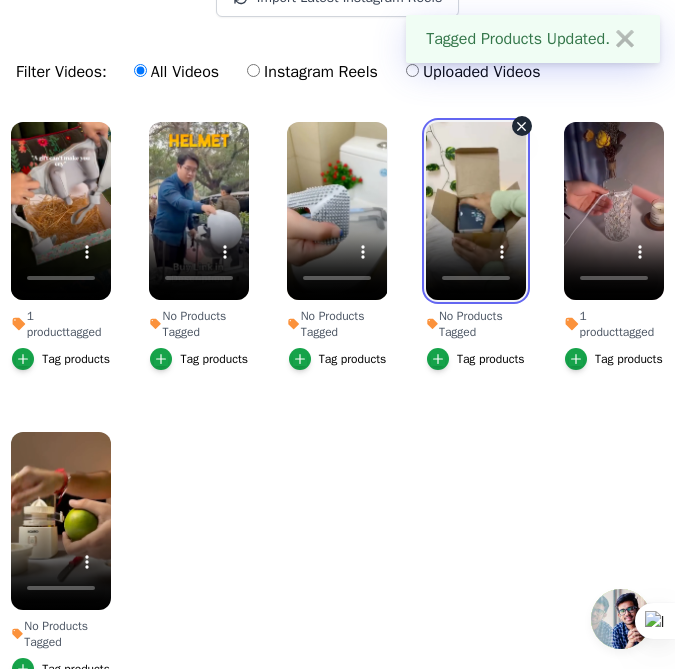 click at bounding box center (476, 211) 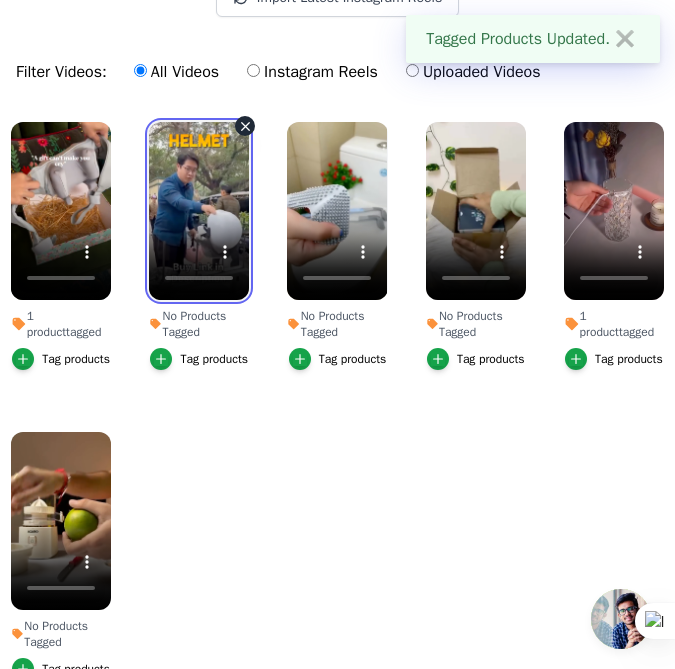 click at bounding box center (199, 211) 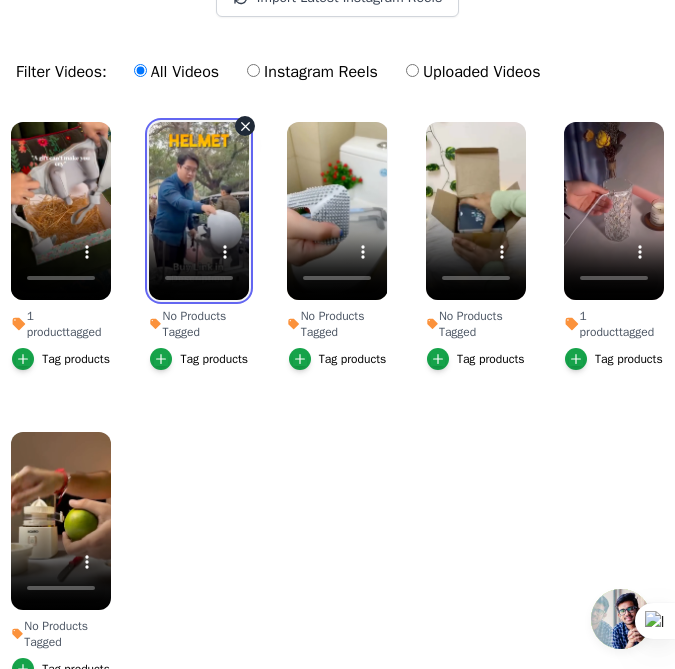 click at bounding box center [199, 211] 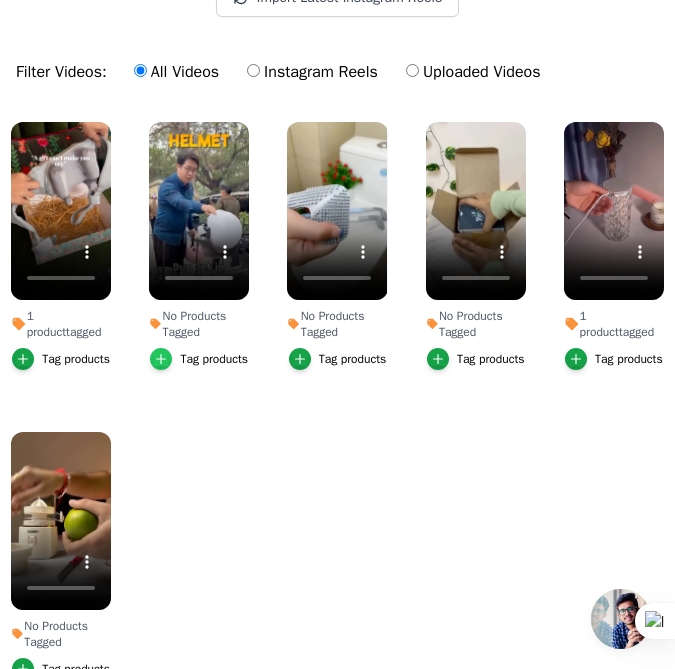 click at bounding box center [161, 359] 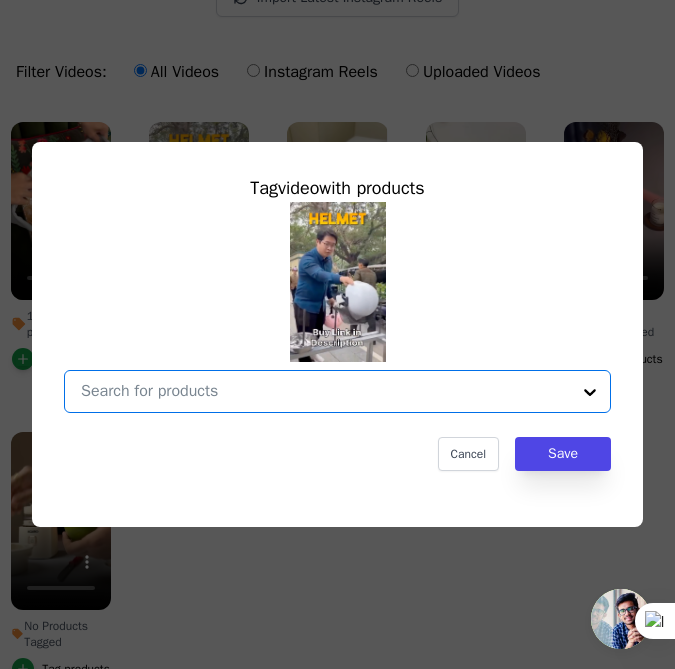 click on "No Products Tagged     Tag  video  with products       Option undefined, selected.   Select is focused, type to refine list, press down to open the menu.                   Cancel   Save     Tag products" at bounding box center [325, 391] 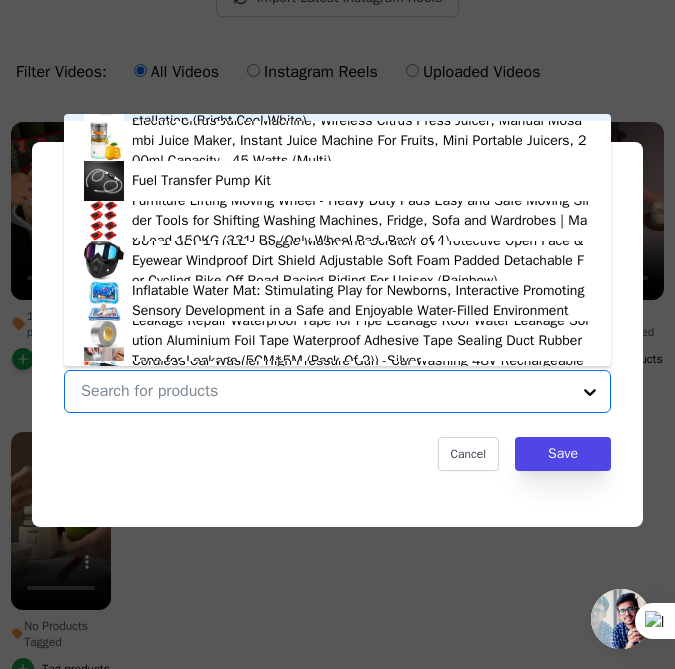 scroll, scrollTop: 278, scrollLeft: 0, axis: vertical 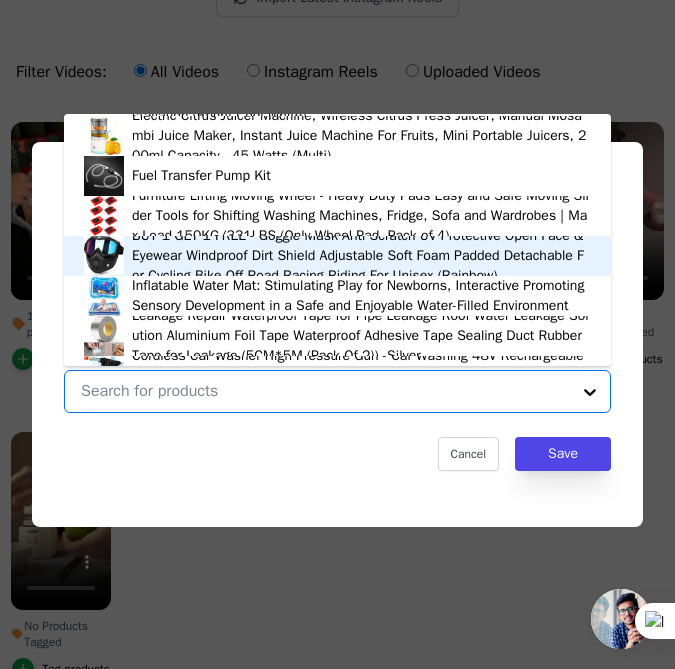 click at bounding box center [104, 256] 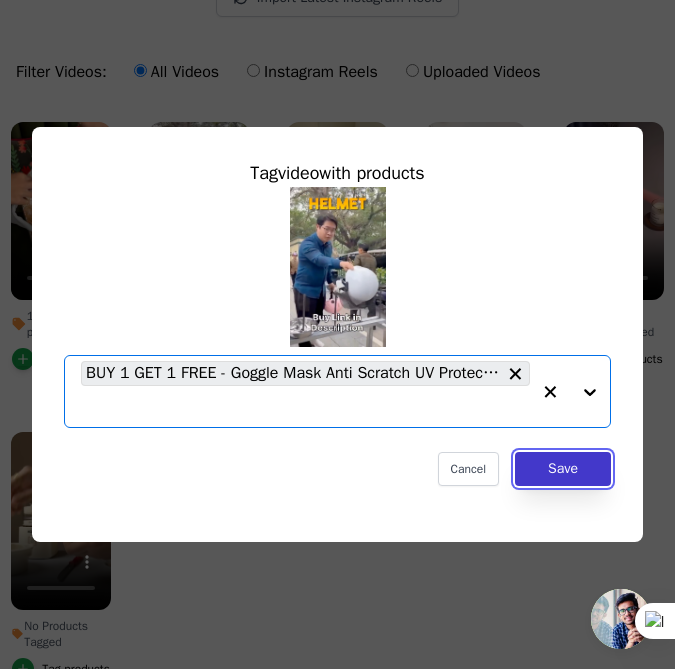 click on "Save" at bounding box center [563, 469] 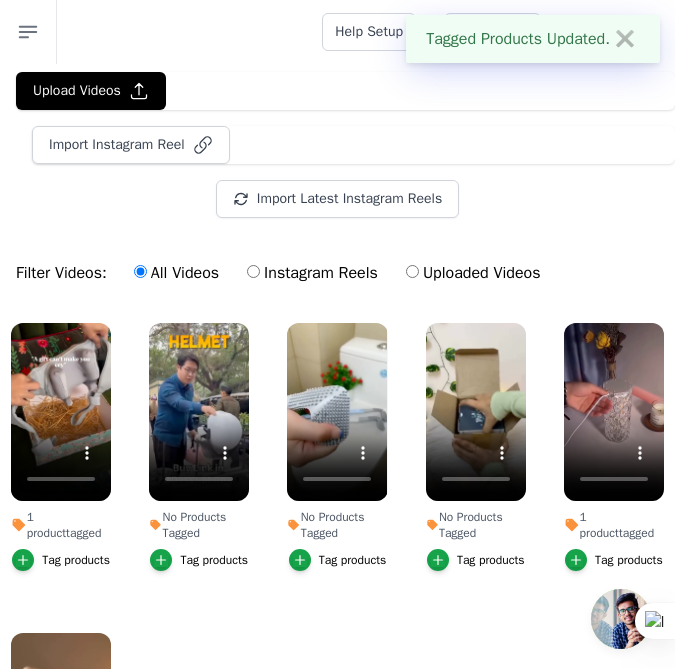 scroll, scrollTop: 201, scrollLeft: 0, axis: vertical 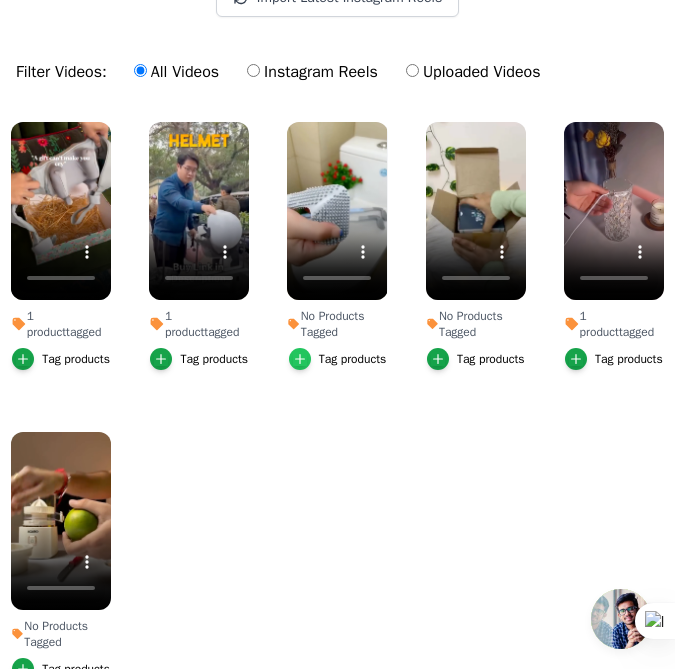 click 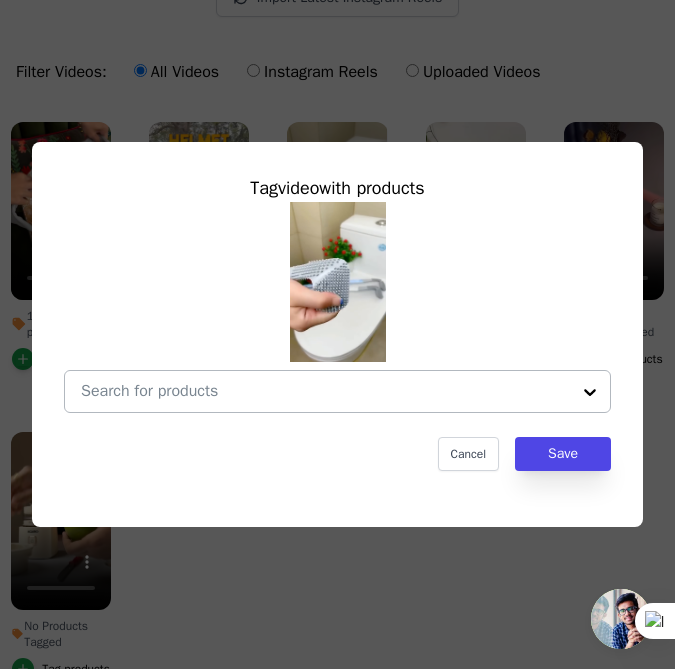 click at bounding box center (590, 391) 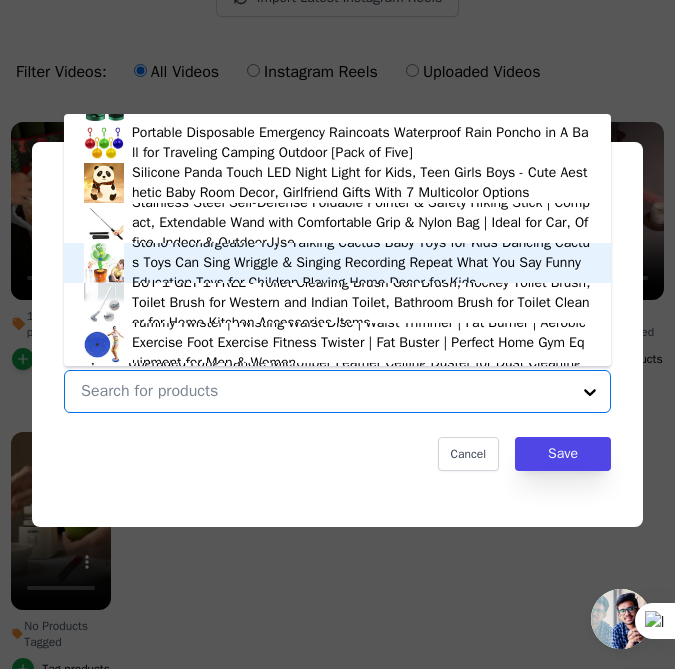 scroll, scrollTop: 1188, scrollLeft: 0, axis: vertical 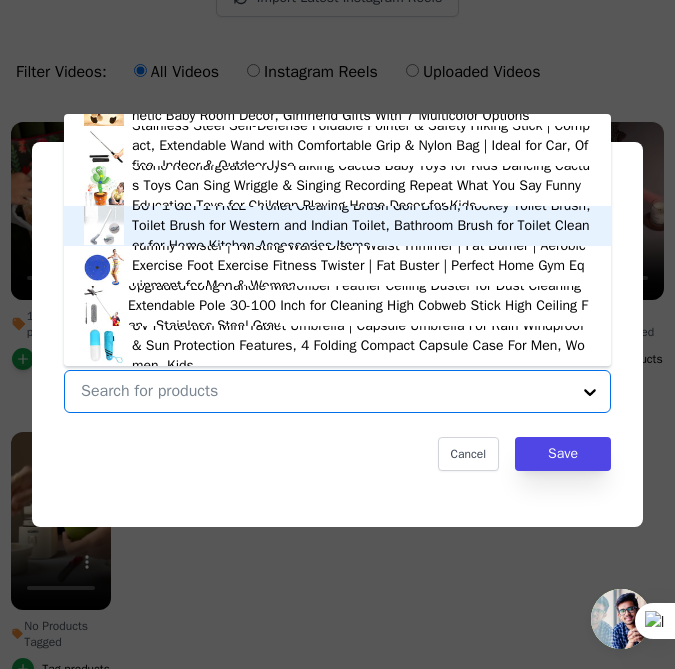 click at bounding box center [104, 226] 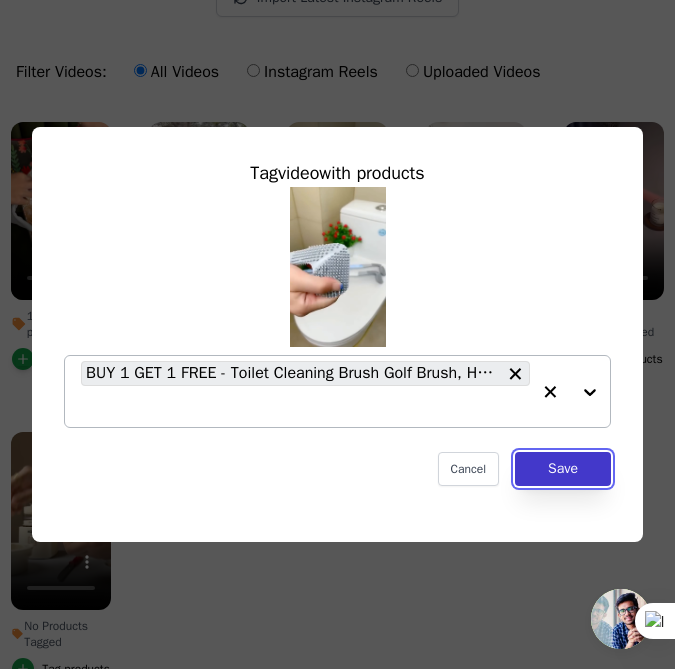 click on "Save" at bounding box center [563, 469] 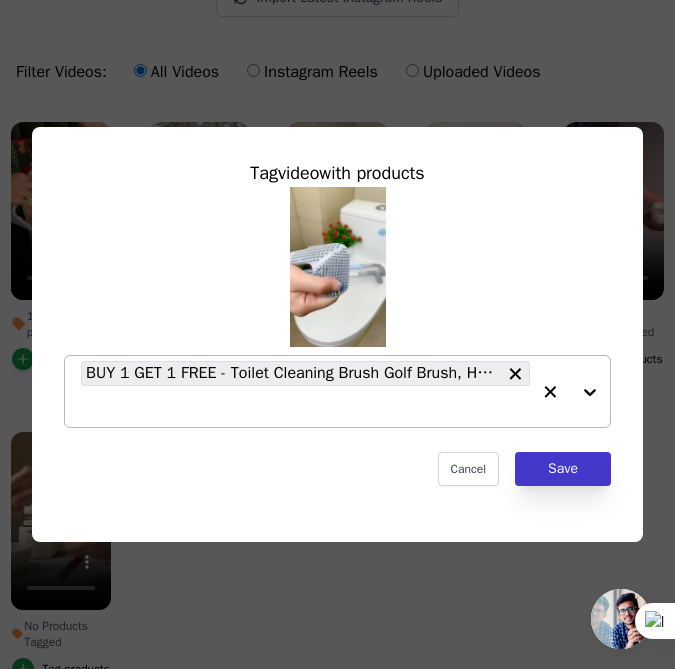 scroll, scrollTop: 201, scrollLeft: 0, axis: vertical 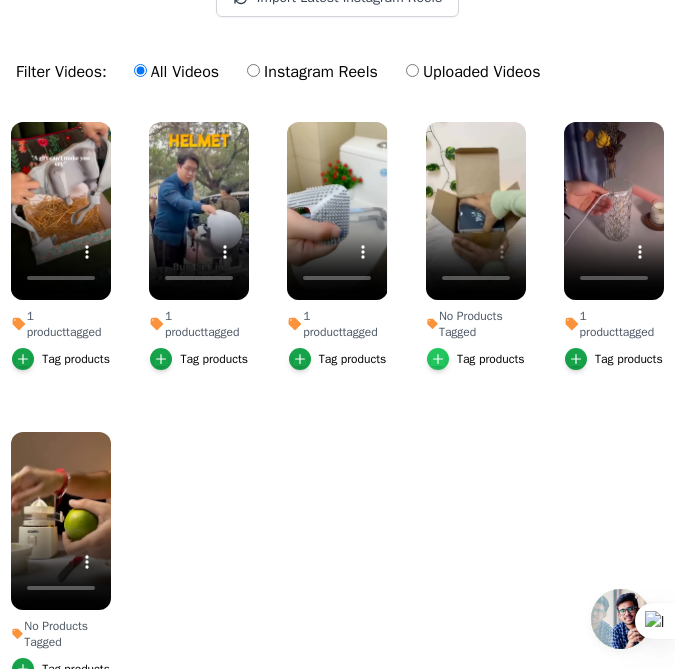 click 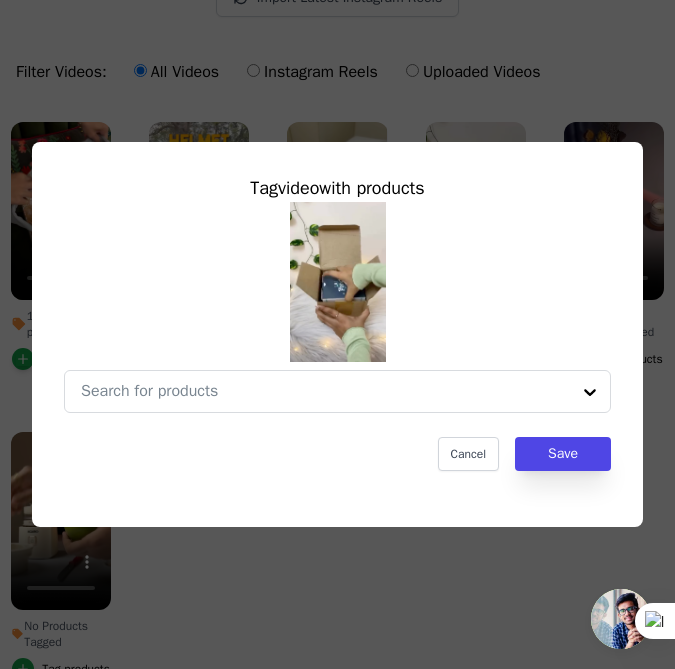 scroll, scrollTop: 0, scrollLeft: 0, axis: both 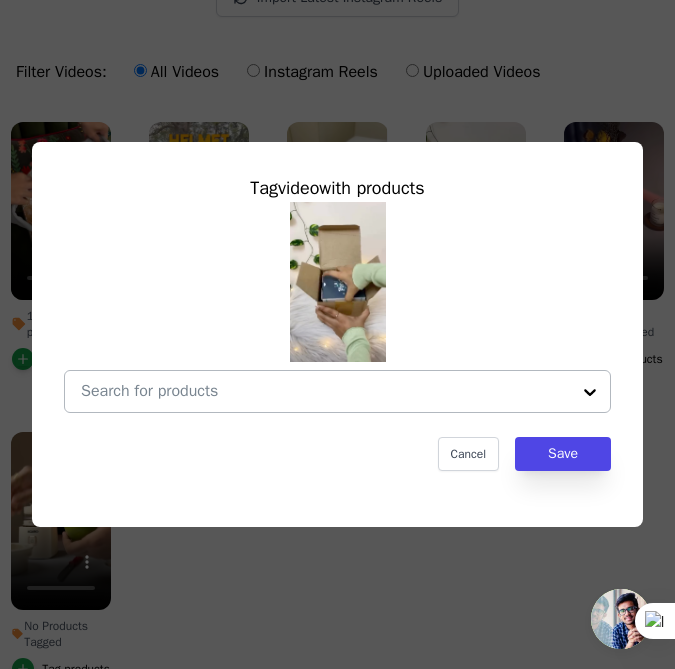 click at bounding box center (590, 391) 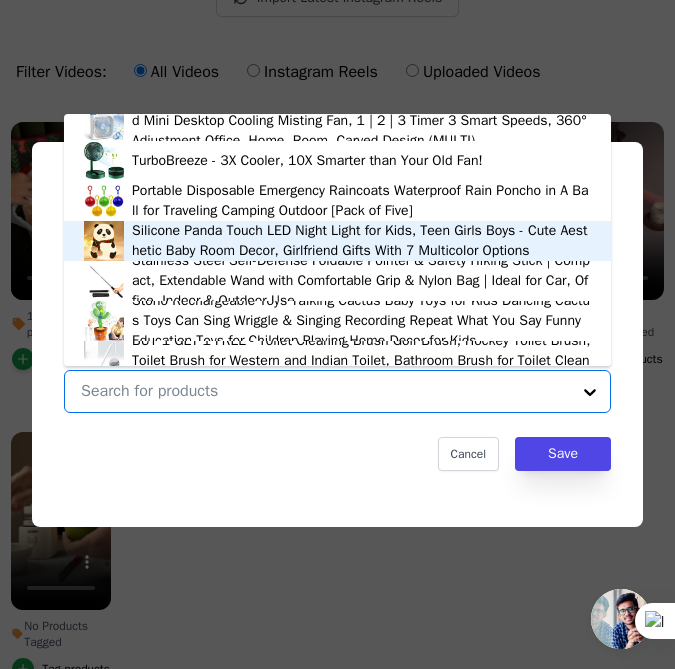 scroll, scrollTop: 1055, scrollLeft: 0, axis: vertical 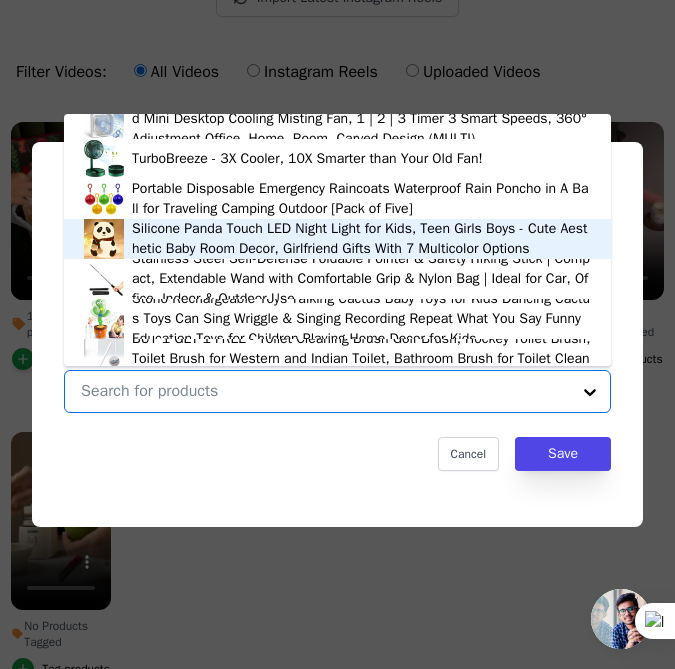 click at bounding box center (104, 239) 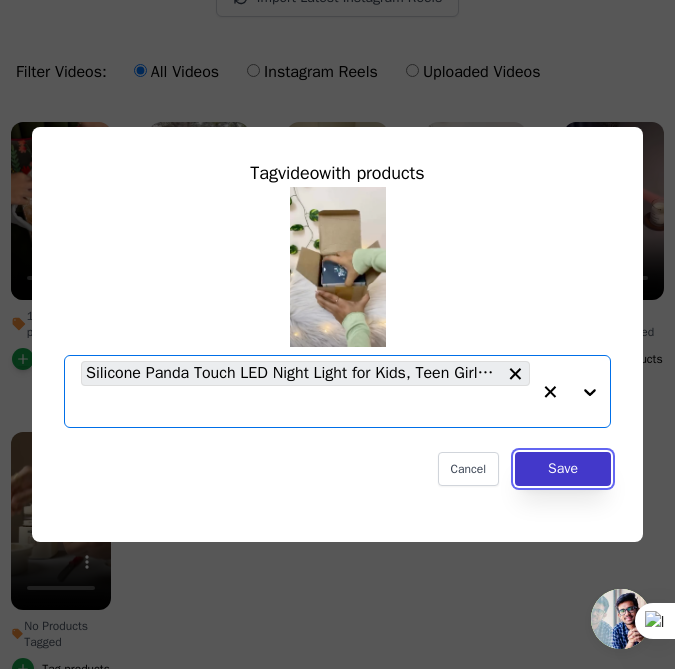 click on "Save" at bounding box center (563, 469) 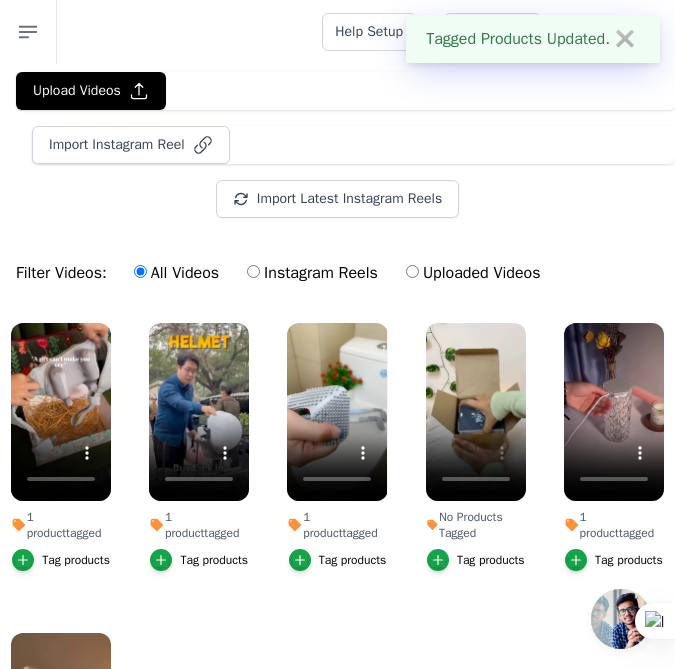 scroll, scrollTop: 201, scrollLeft: 0, axis: vertical 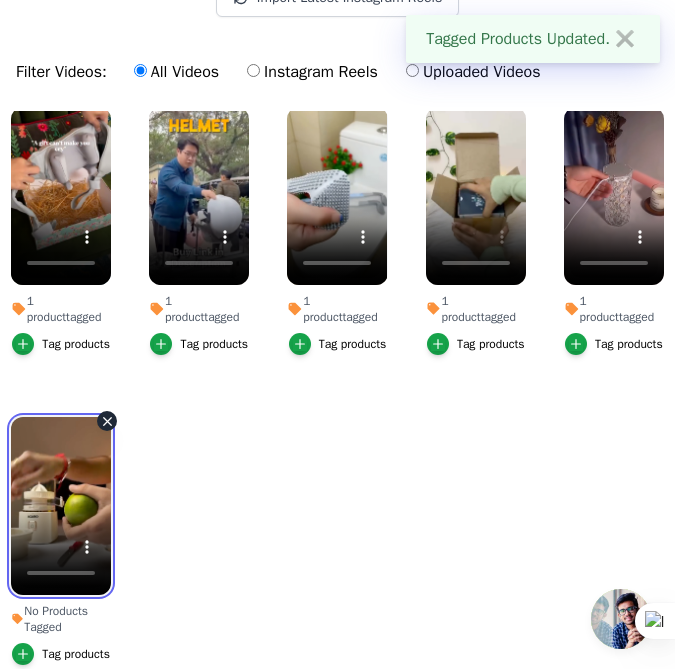 click at bounding box center [61, 506] 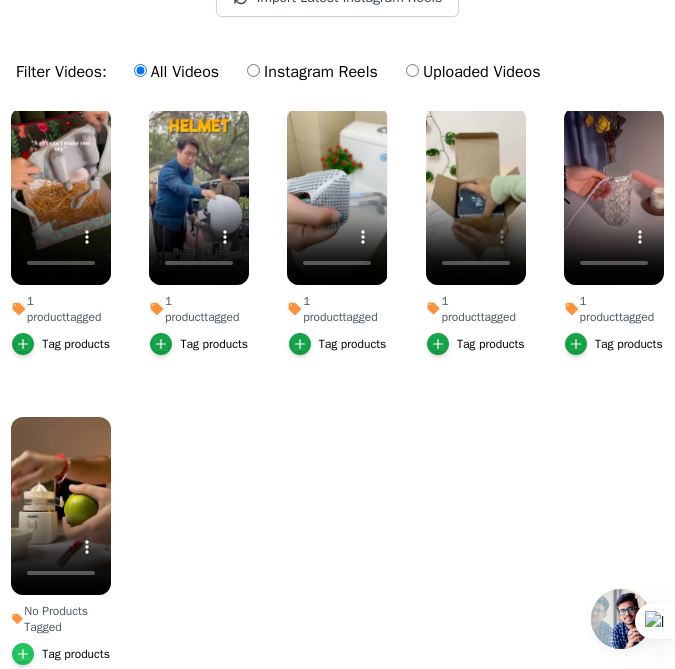 click 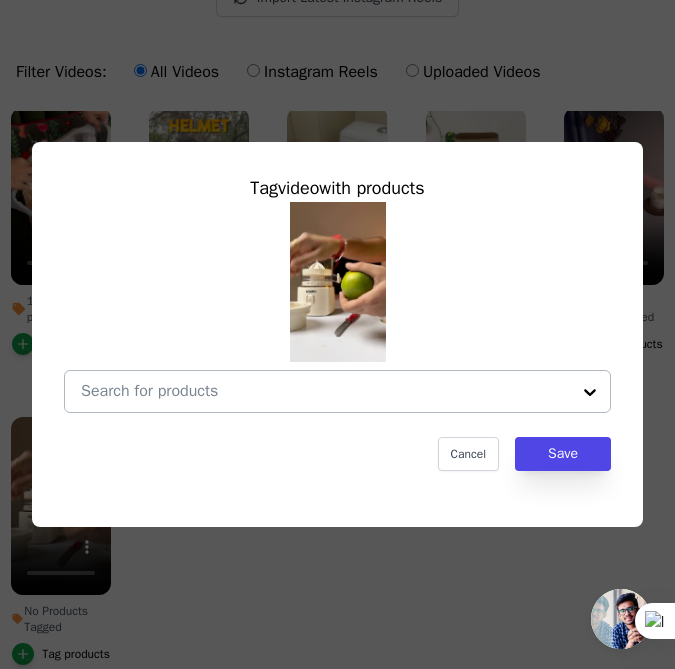 click at bounding box center (590, 391) 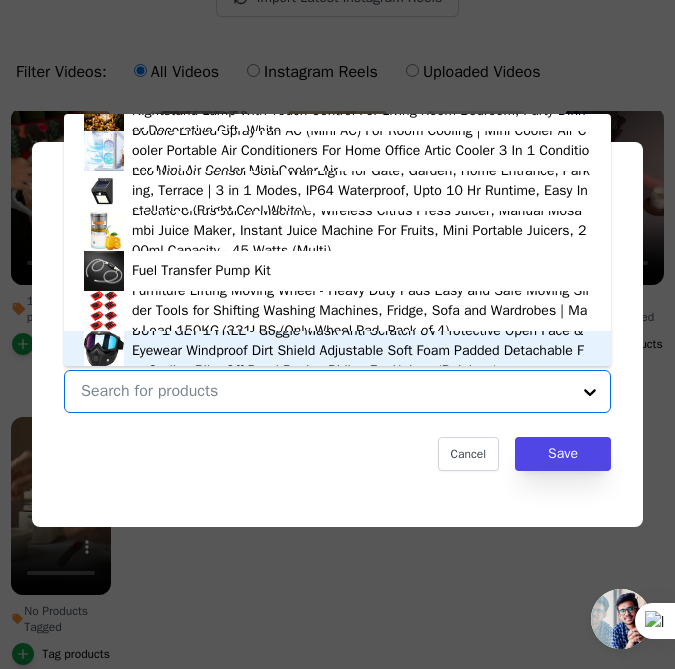 scroll, scrollTop: 188, scrollLeft: 0, axis: vertical 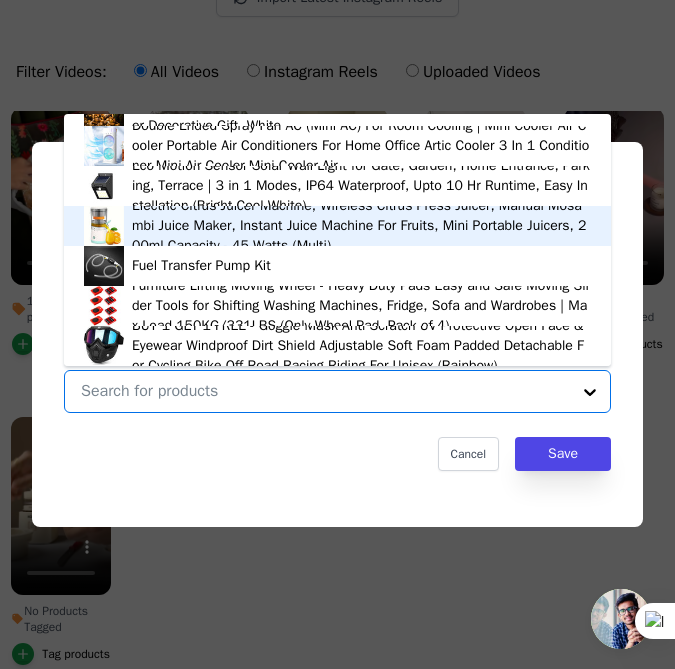 click at bounding box center [104, 226] 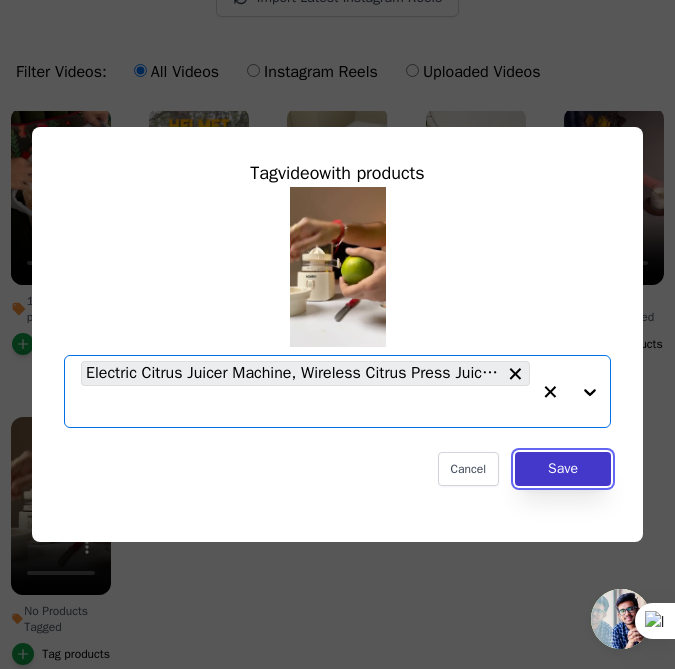 click on "Save" at bounding box center (563, 469) 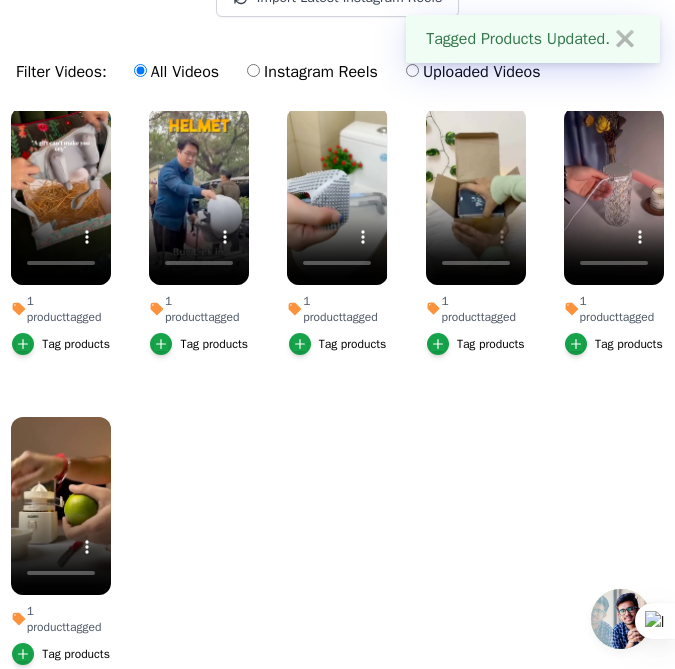 scroll, scrollTop: 296, scrollLeft: 0, axis: vertical 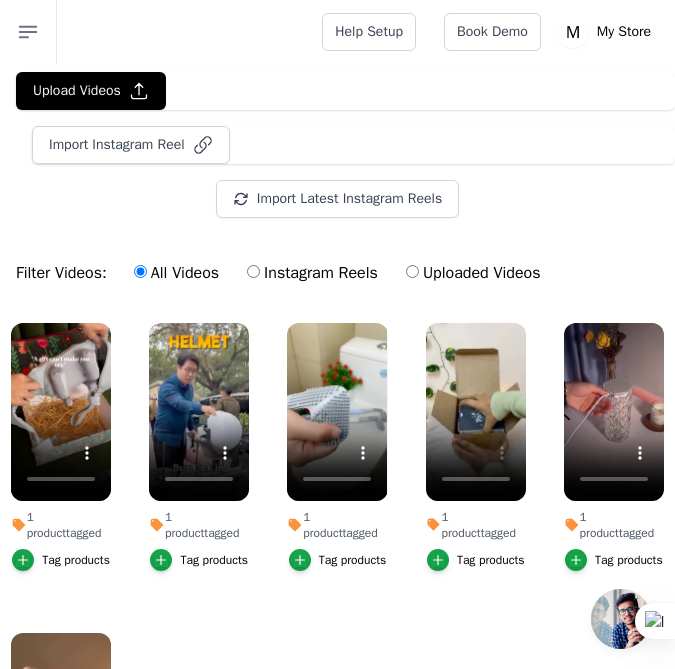 click on "Import Latest Instagram Reels     Import Latest IG Reels" at bounding box center [337, 199] 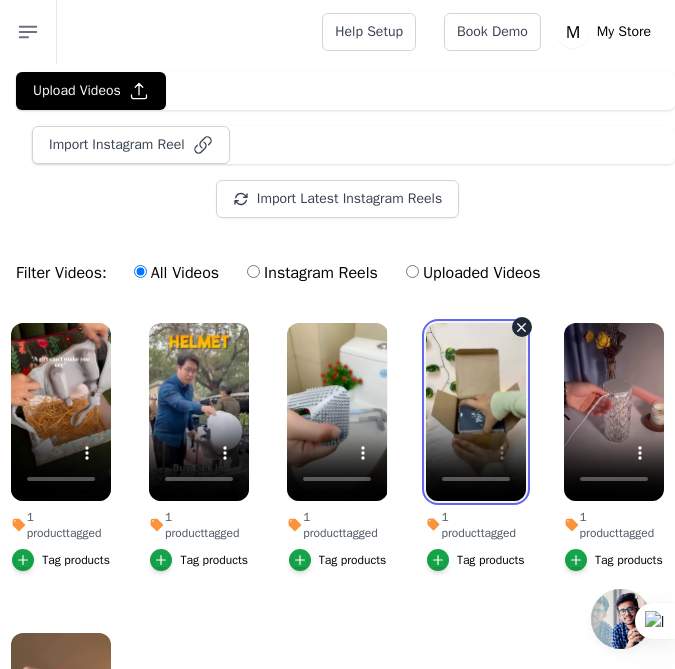 click at bounding box center [476, 412] 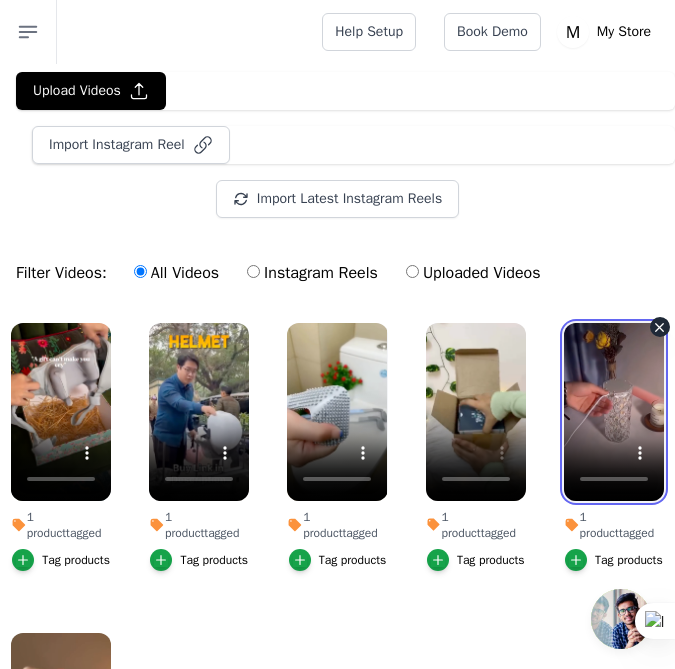 click at bounding box center (614, 412) 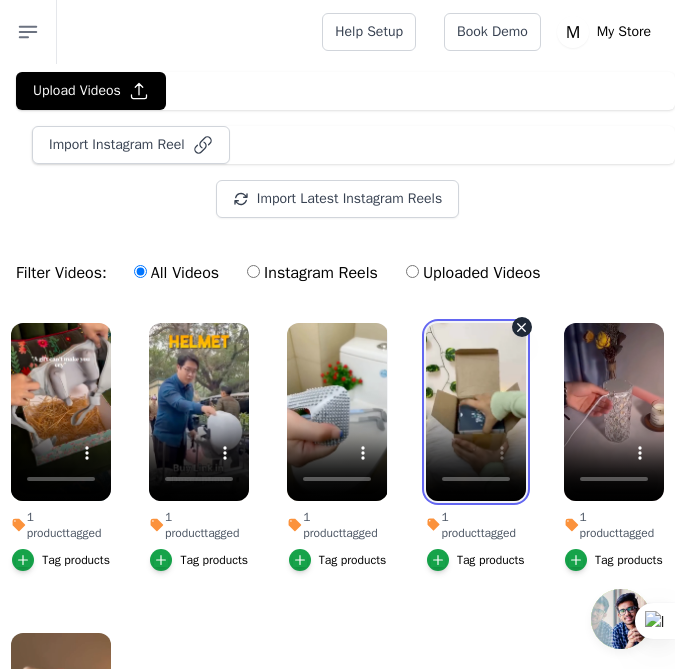 click at bounding box center [476, 412] 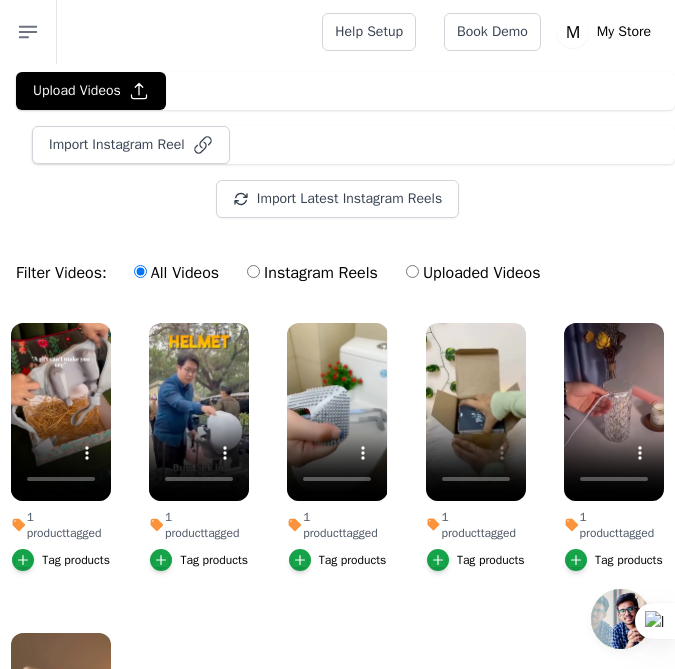 click on "Upload Videos
Import Instagram Reel
Import Latest Instagram Reels     Import Latest IG Reels     Filter Videos:
All Videos
Instagram Reels
Uploaded Videos               1   product  tagged       Tag products           1   product  tagged       Tag products           1   product  tagged       Tag products           1   product  tagged       Tag products           1   product  tagged       Tag products           1   product  tagged       Tag products" at bounding box center [337, 494] 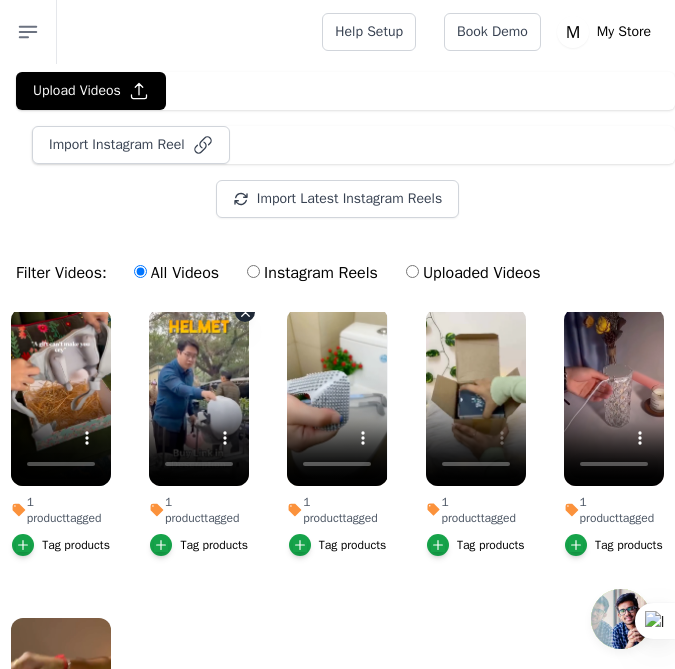 scroll, scrollTop: 0, scrollLeft: 0, axis: both 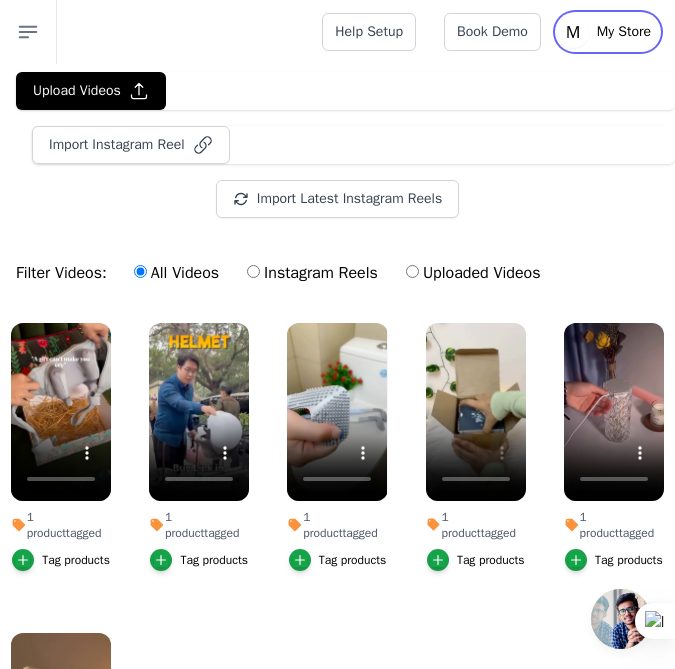 click on "My Store" at bounding box center (624, 32) 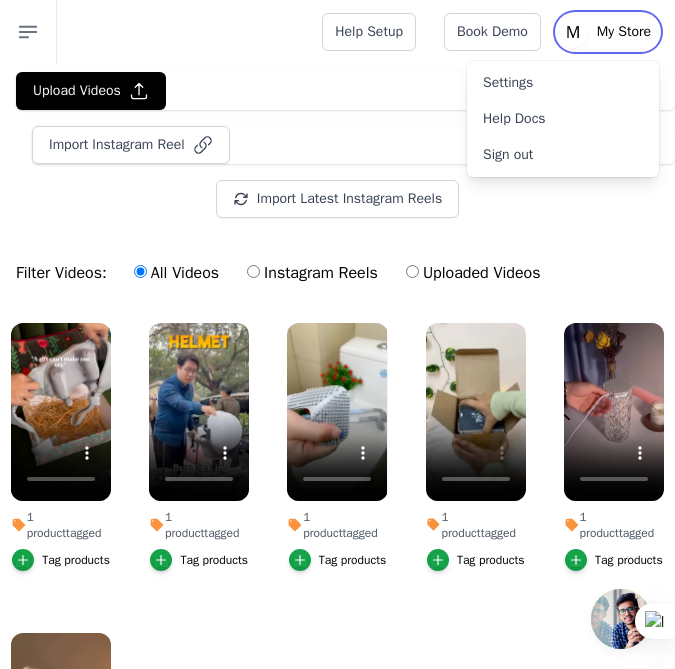 click on "My Store" at bounding box center (624, 32) 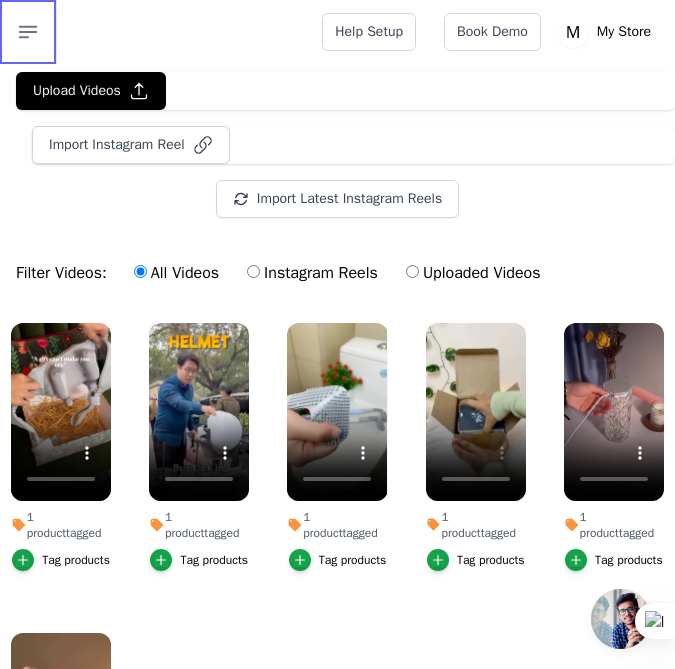click 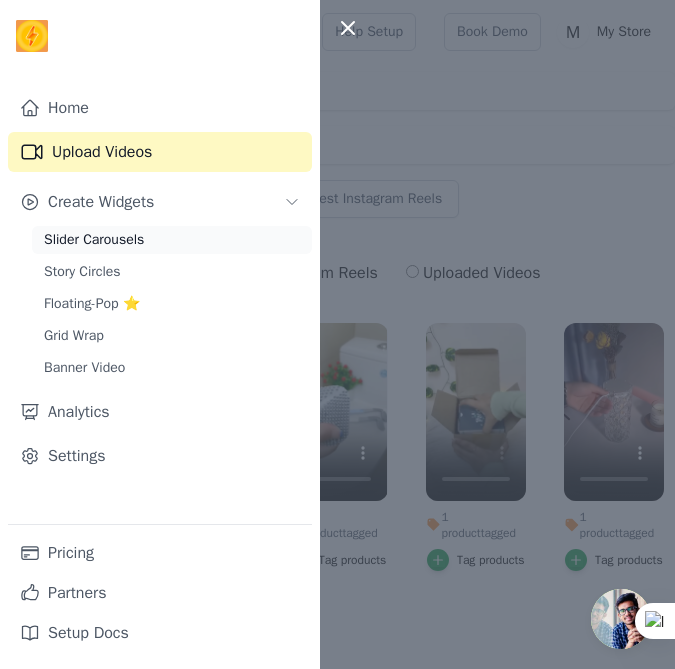 click on "Slider Carousels" at bounding box center [94, 240] 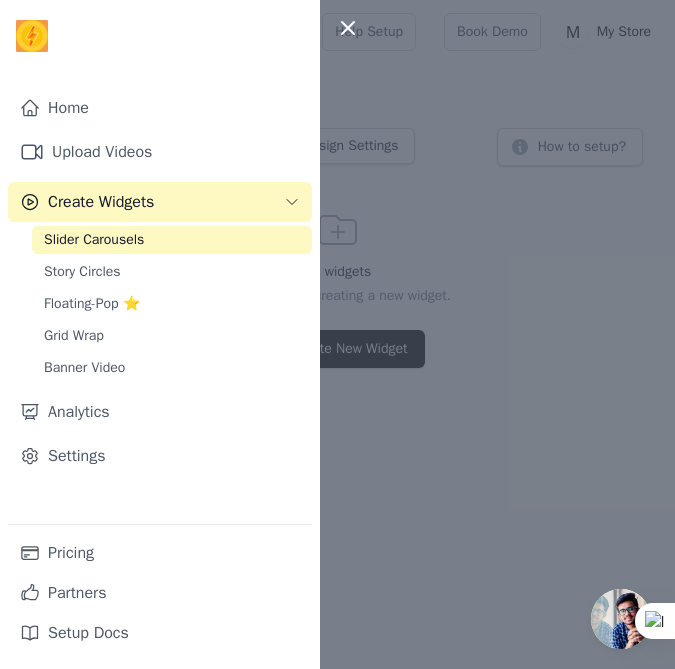 click at bounding box center (337, 334) 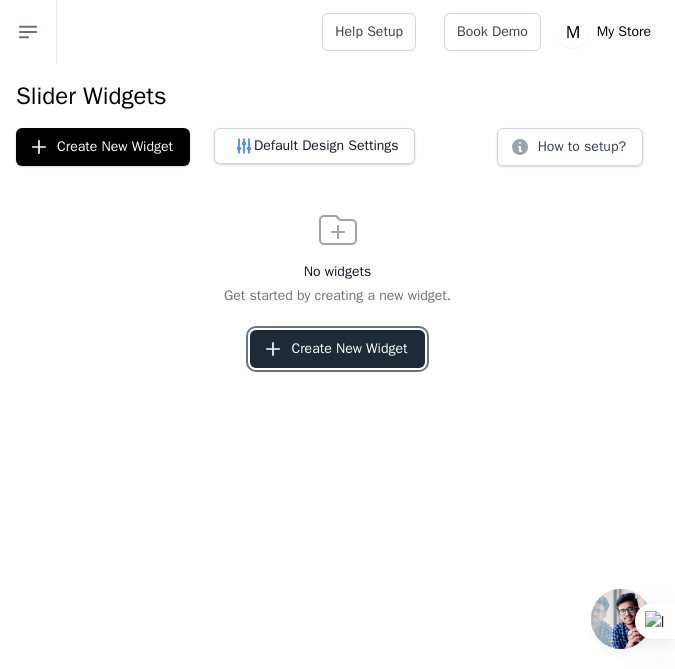 click on "Create New Widget" at bounding box center [337, 349] 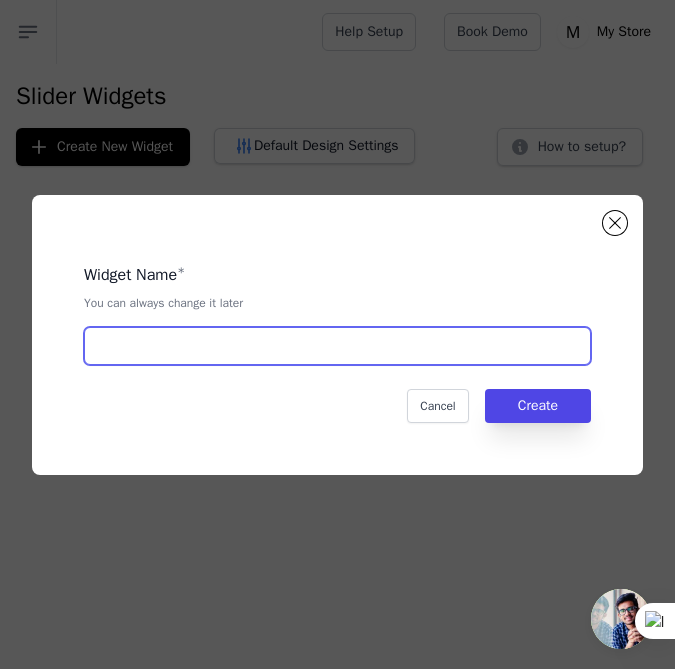 click at bounding box center [337, 346] 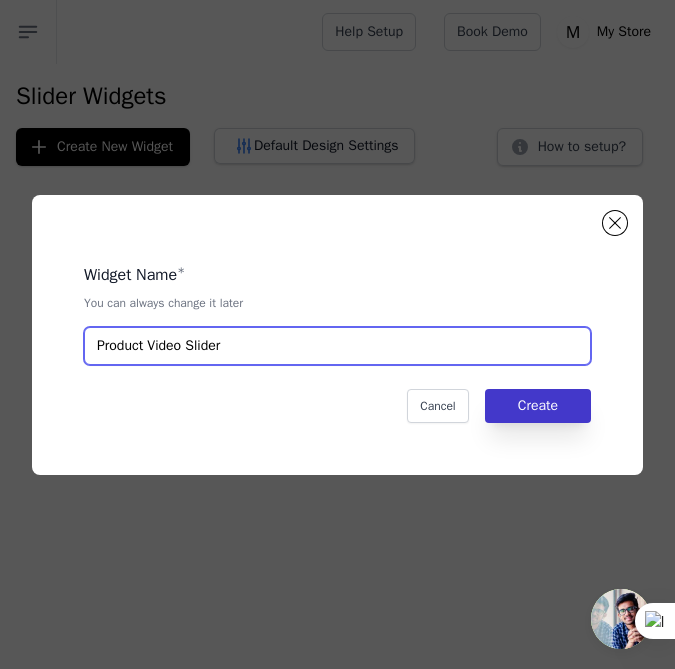 type on "Product Video Slider" 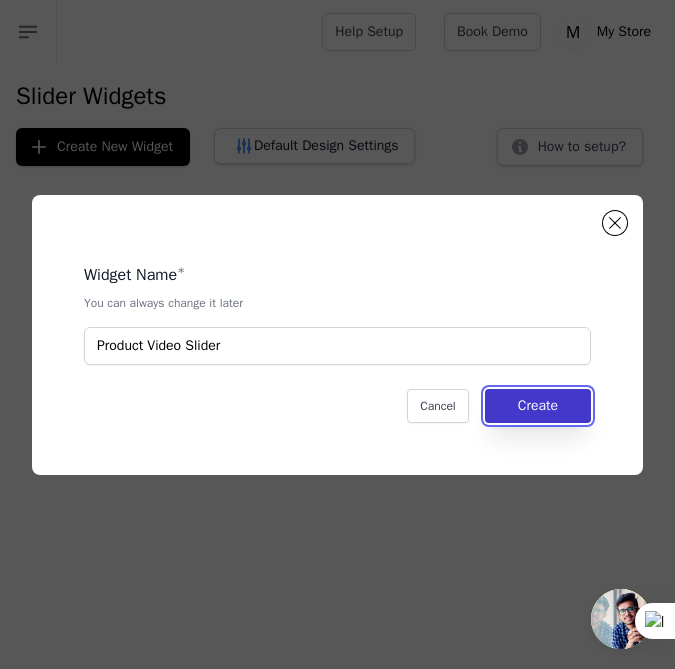 click on "Create" at bounding box center (538, 406) 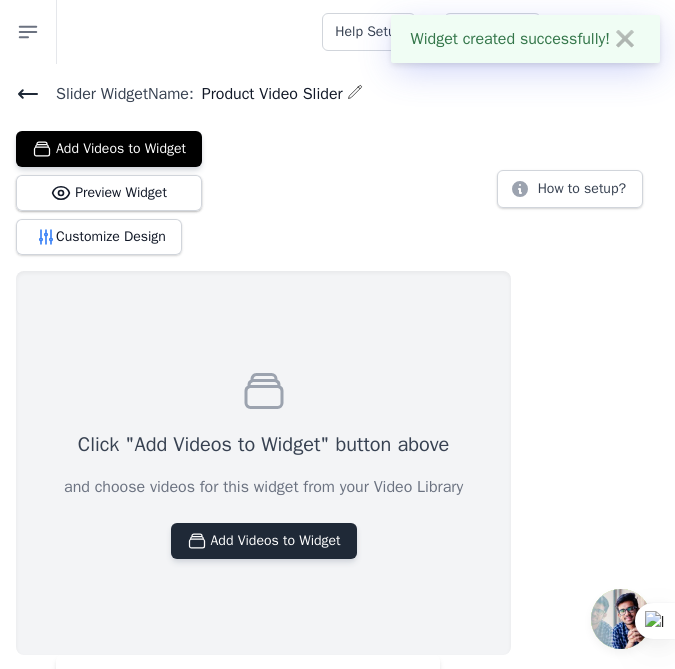 click on "Add Videos to Widget" at bounding box center (264, 541) 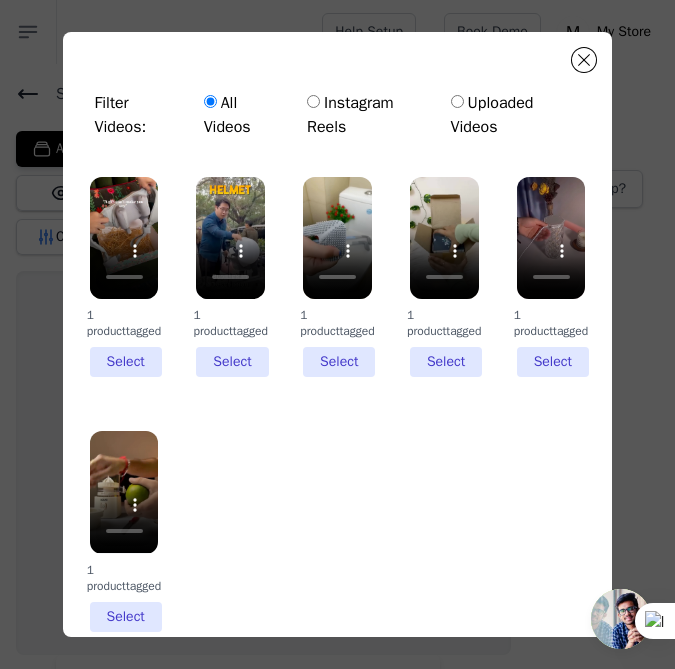 click on "1   product  tagged     Select" at bounding box center (124, 277) 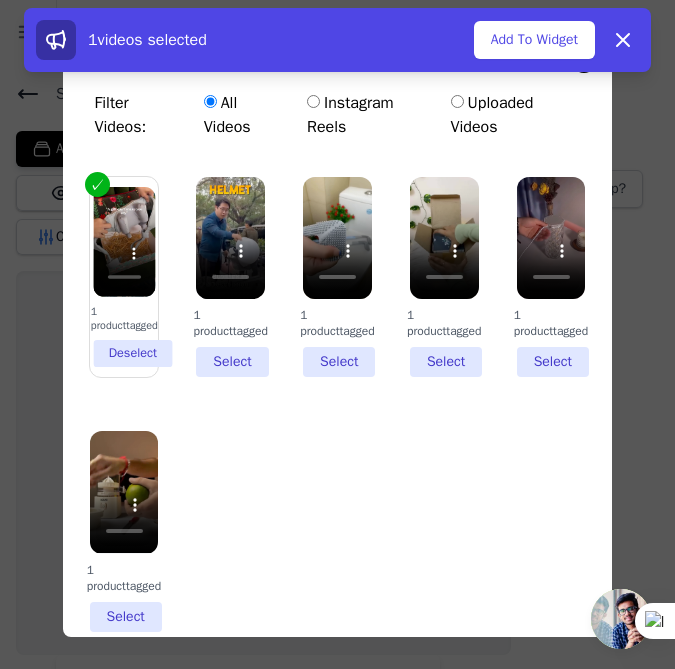 click on "1   product  tagged     Select" at bounding box center (230, 277) 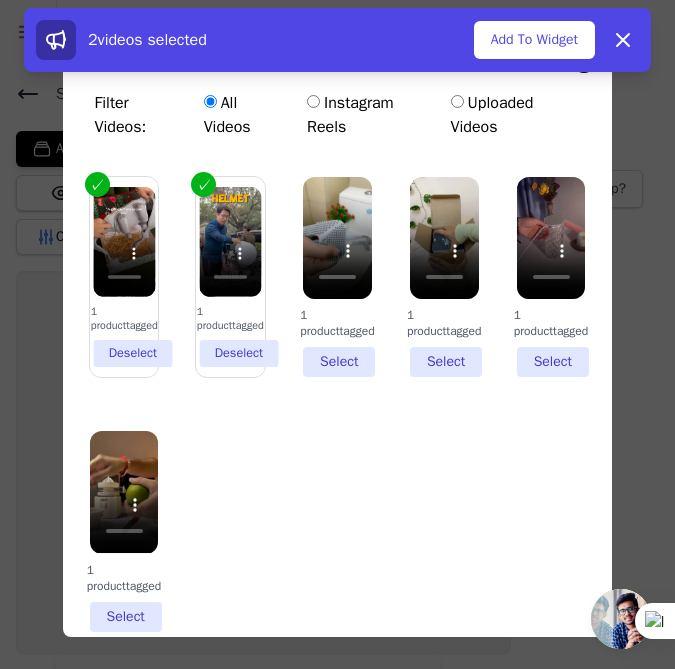 click on "1   product  tagged     Select" at bounding box center (337, 277) 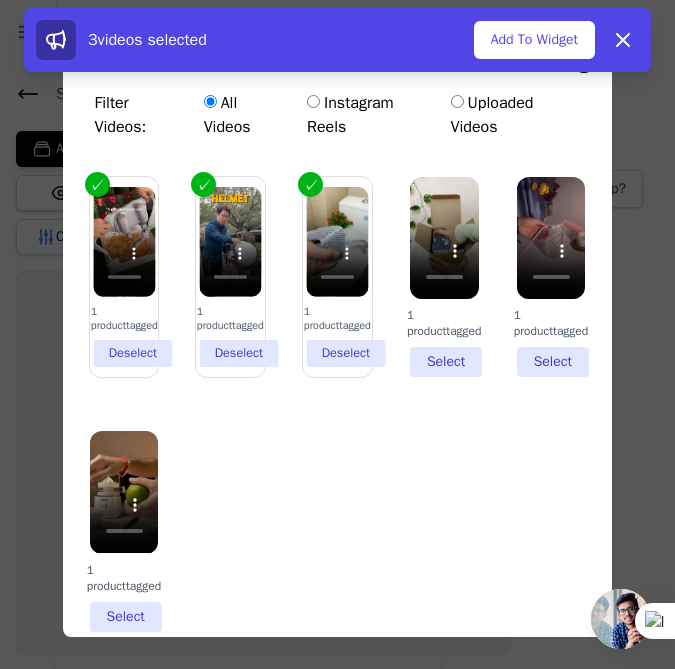click on "1   product  tagged     Select" at bounding box center (444, 277) 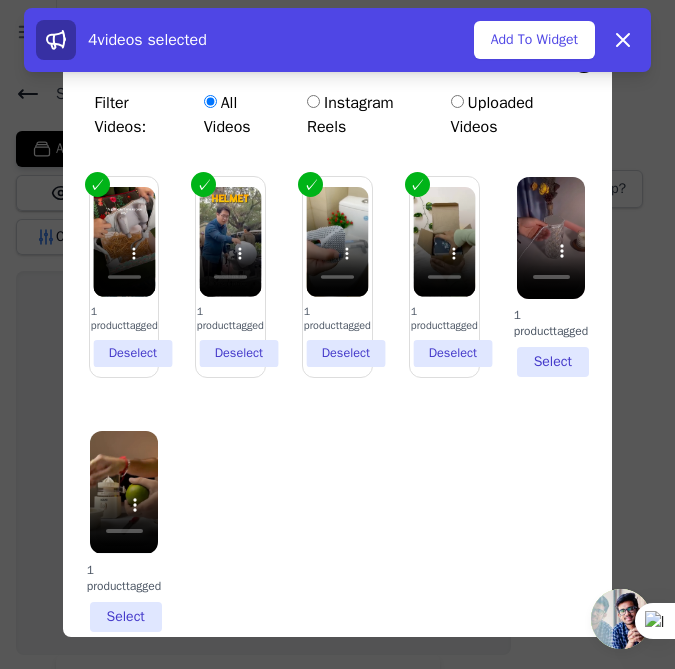 click on "1   product  tagged     Select" at bounding box center [551, 277] 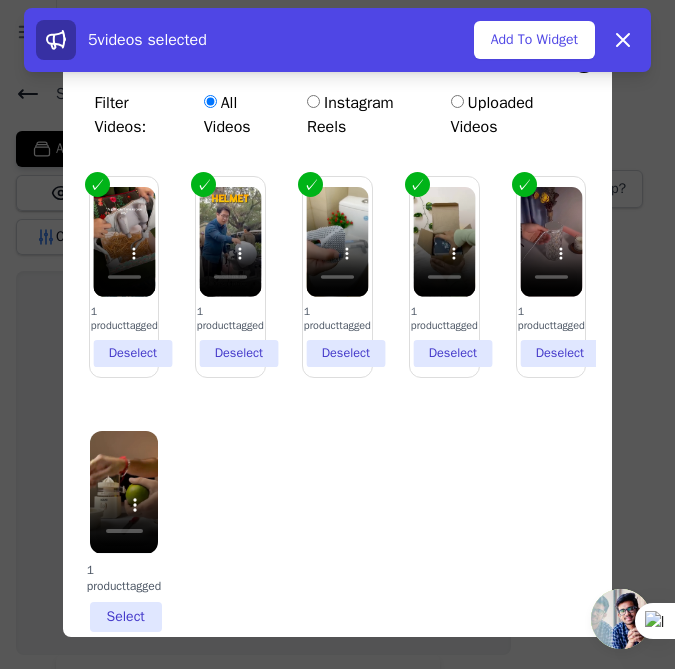 click on "1   product  tagged     Select" at bounding box center (124, 531) 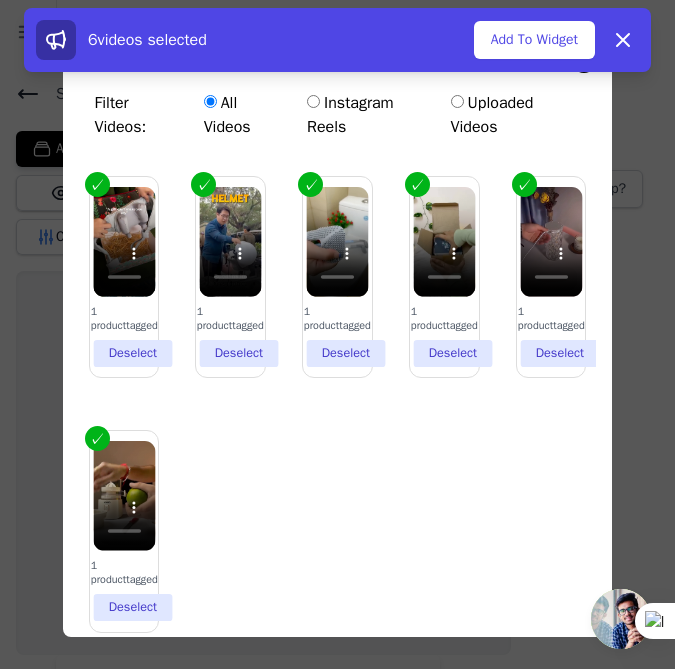 scroll, scrollTop: 101, scrollLeft: 0, axis: vertical 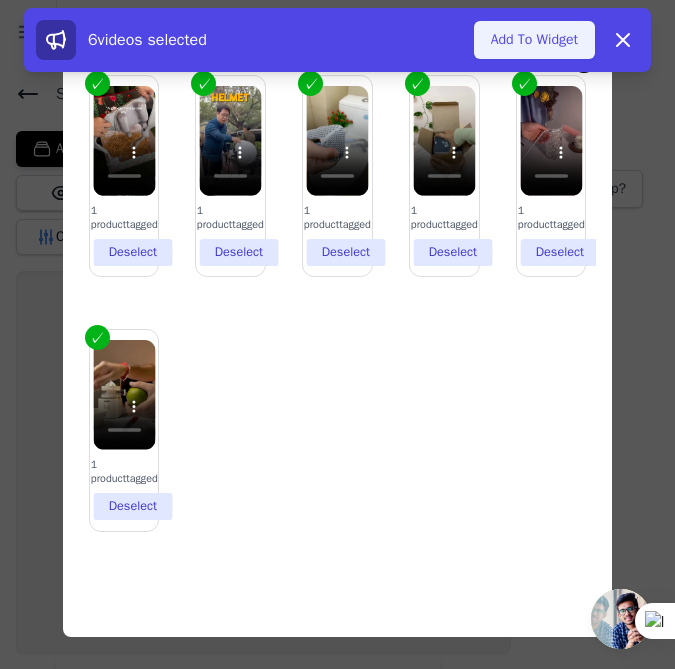 click on "Add To Widget" at bounding box center (534, 40) 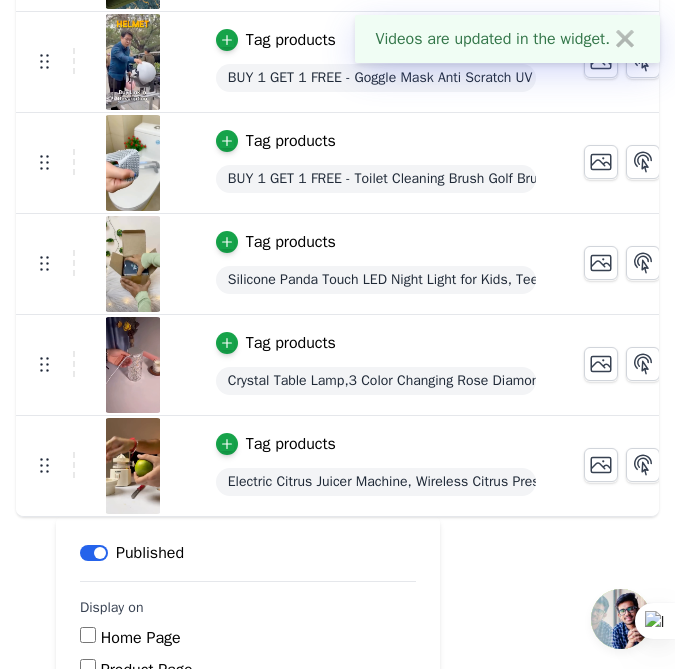 scroll, scrollTop: 597, scrollLeft: 0, axis: vertical 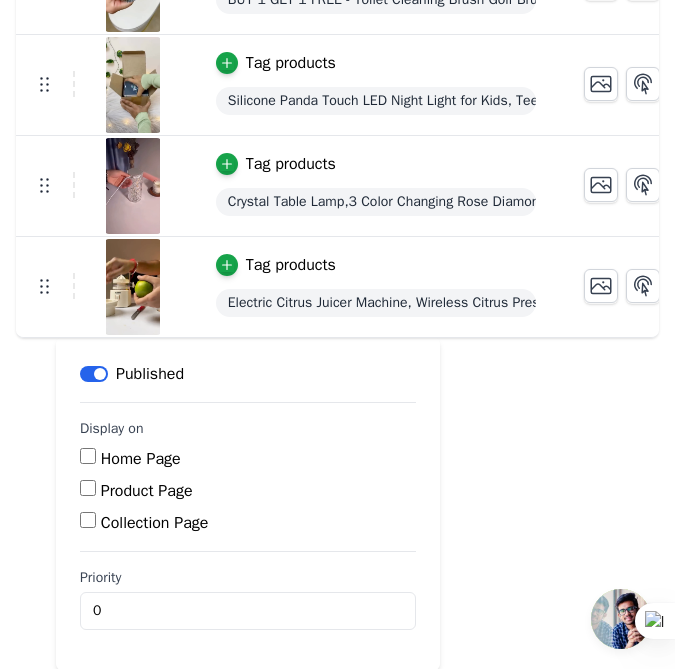 click on "Home Page" at bounding box center (88, 456) 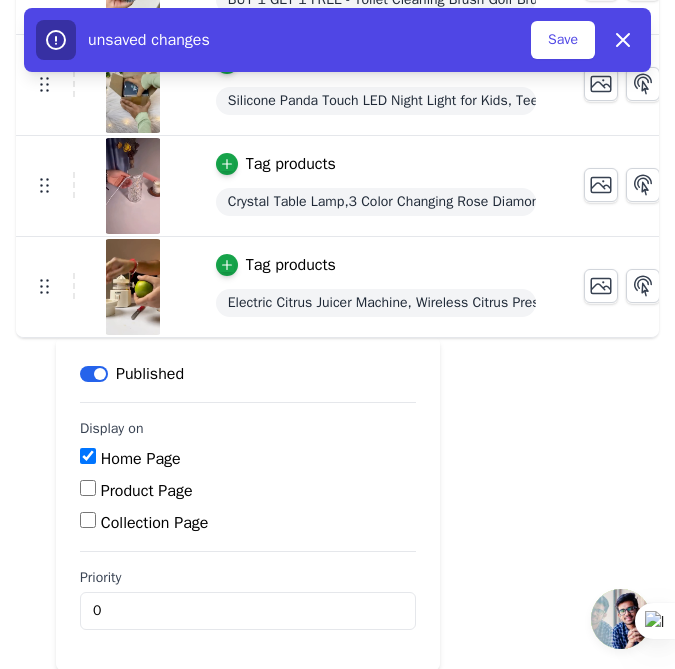 click on "Product Page" at bounding box center [88, 488] 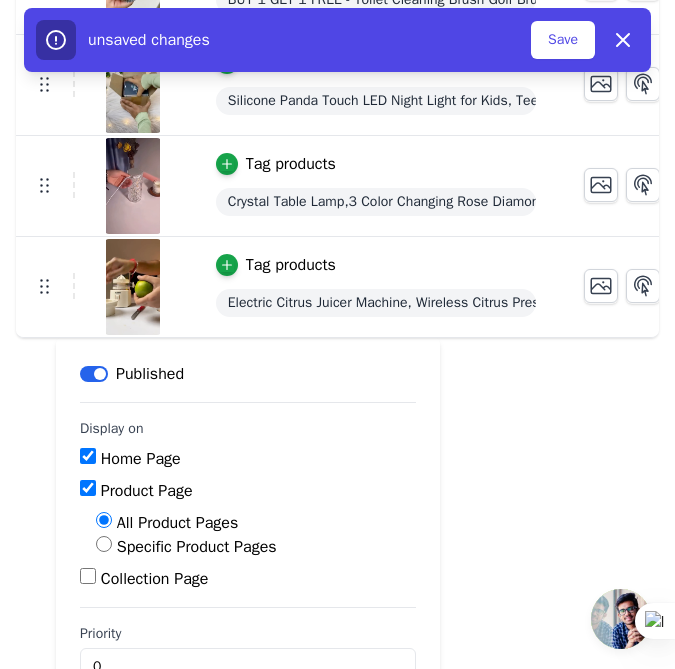click on "Collection Page" at bounding box center [88, 576] 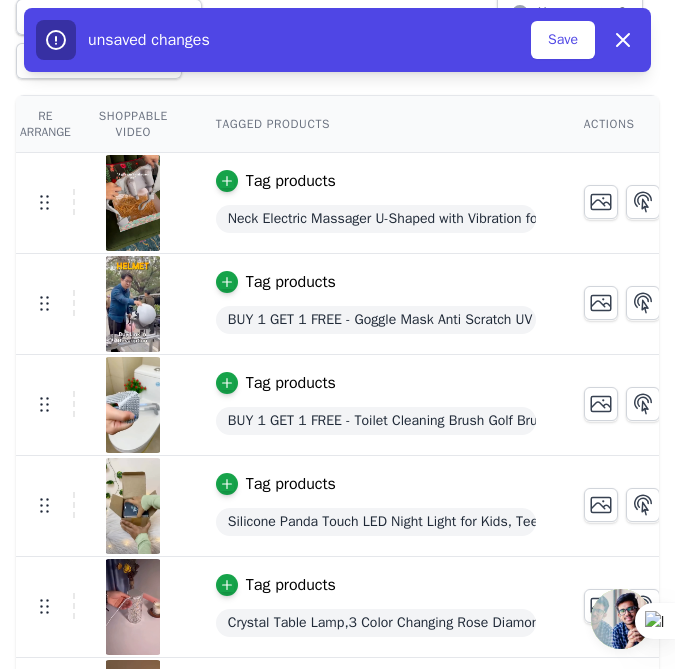 scroll, scrollTop: 151, scrollLeft: 0, axis: vertical 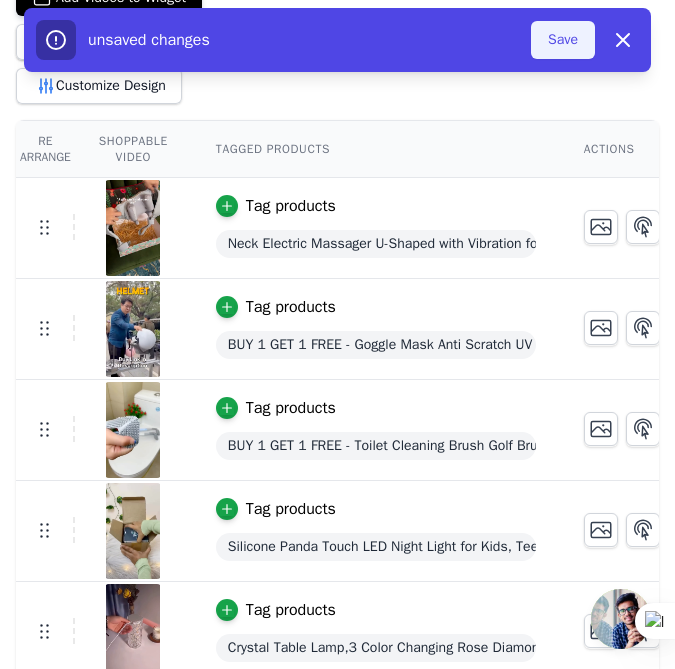 click on "Save" at bounding box center [563, 40] 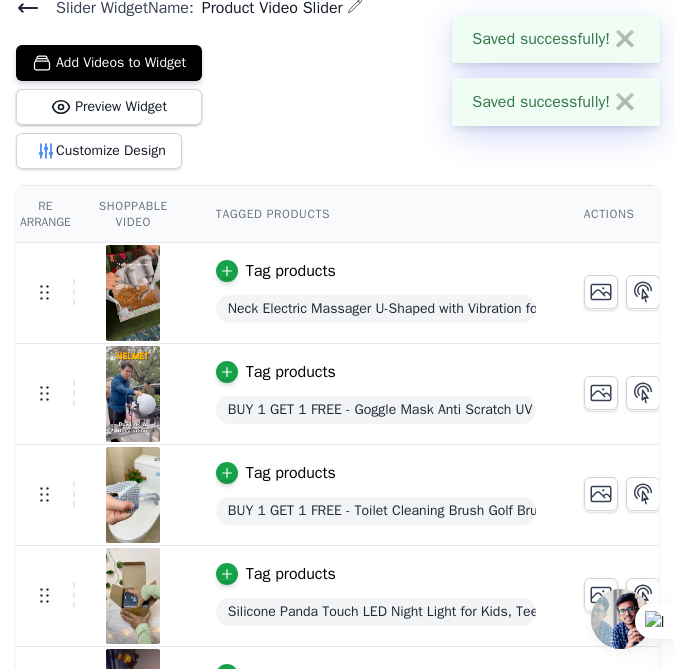 scroll, scrollTop: 0, scrollLeft: 0, axis: both 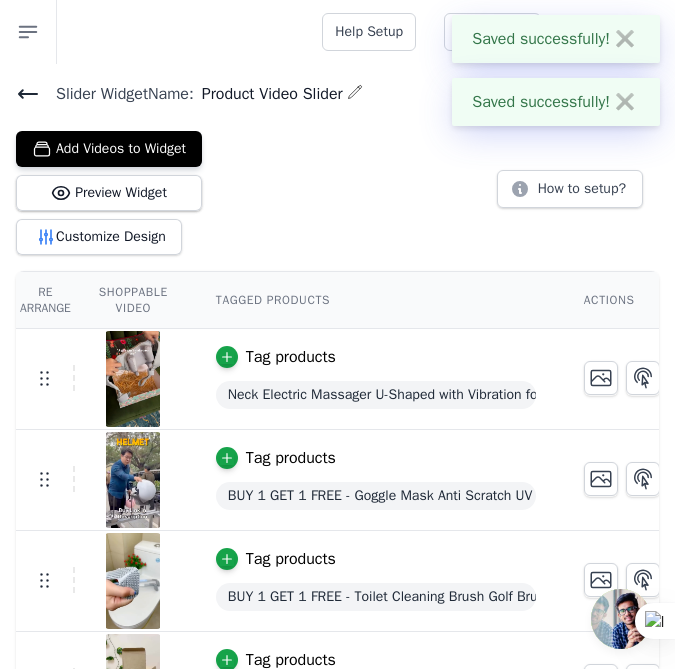click on "Add Videos to Widget
Preview Widget       Customize Design
How to setup?" at bounding box center (337, 189) 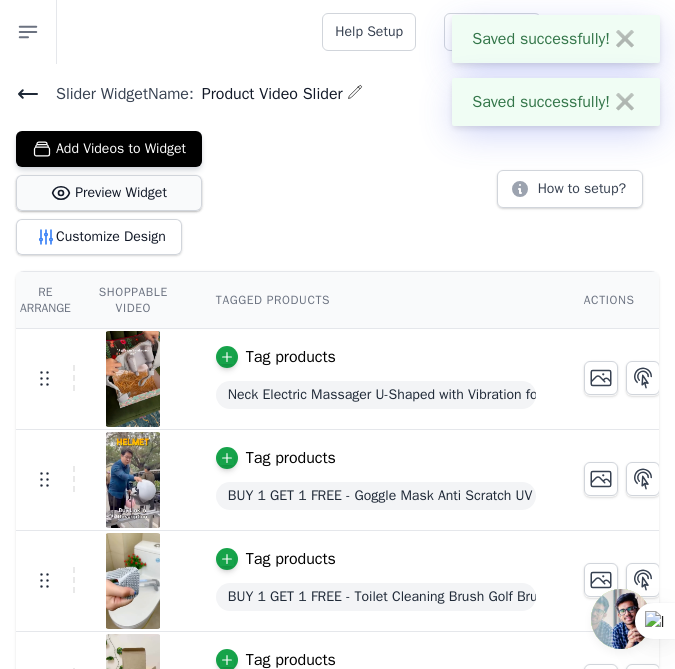 click on "Preview Widget" at bounding box center (109, 193) 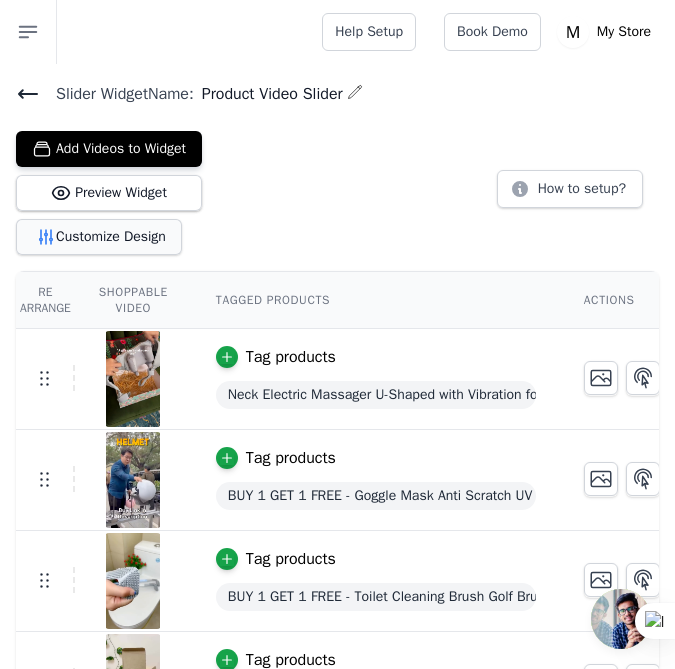 click on "Customize Design" at bounding box center [99, 237] 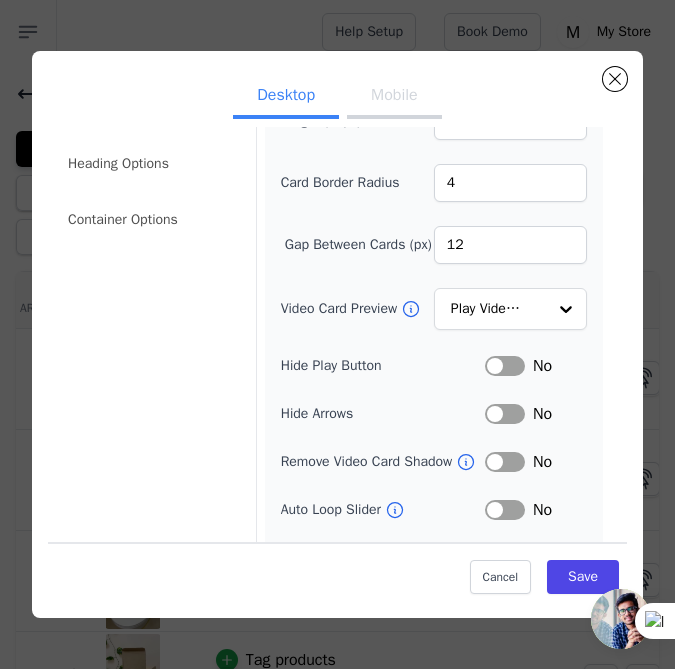 scroll, scrollTop: 122, scrollLeft: 0, axis: vertical 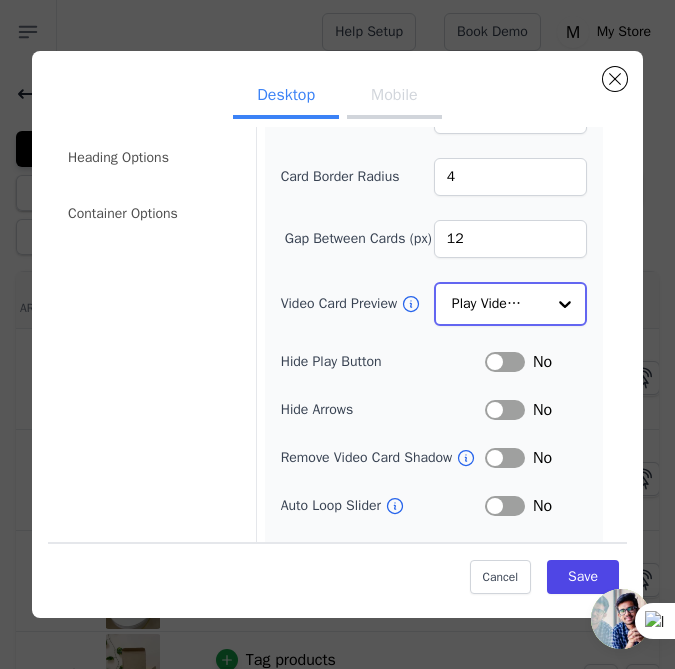 click at bounding box center (565, 304) 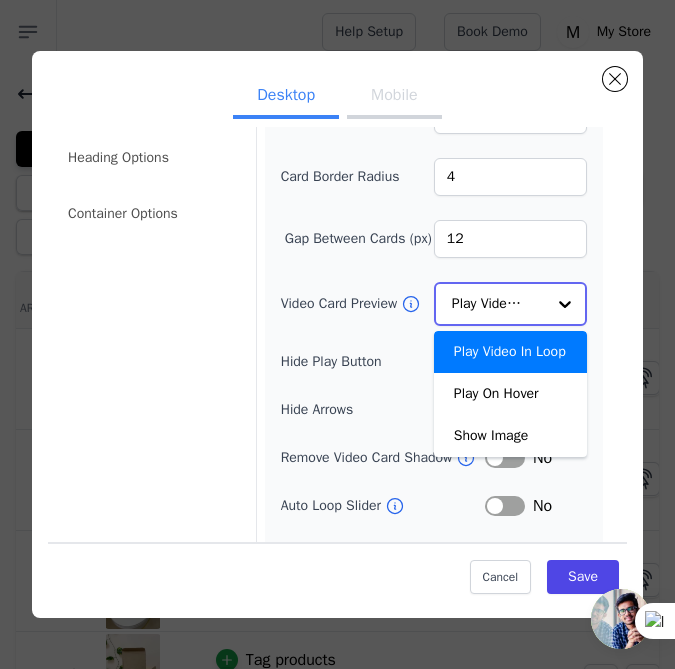 click at bounding box center (565, 304) 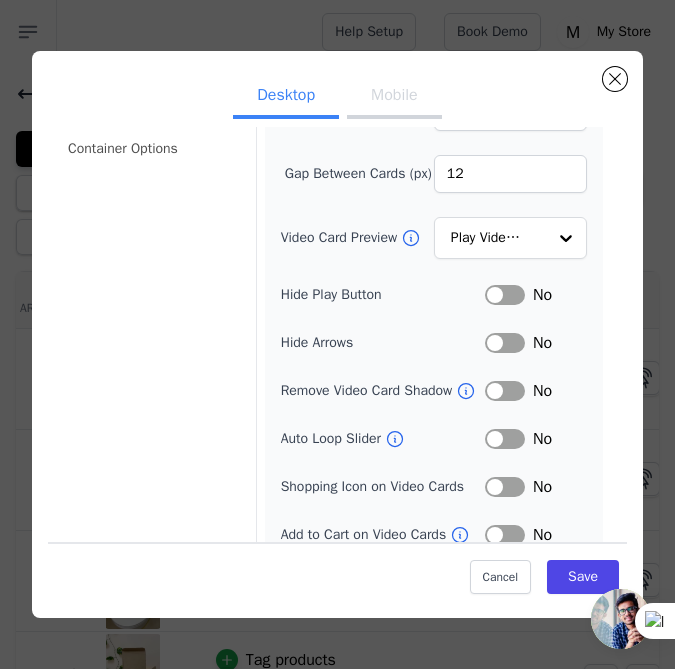 scroll, scrollTop: 226, scrollLeft: 0, axis: vertical 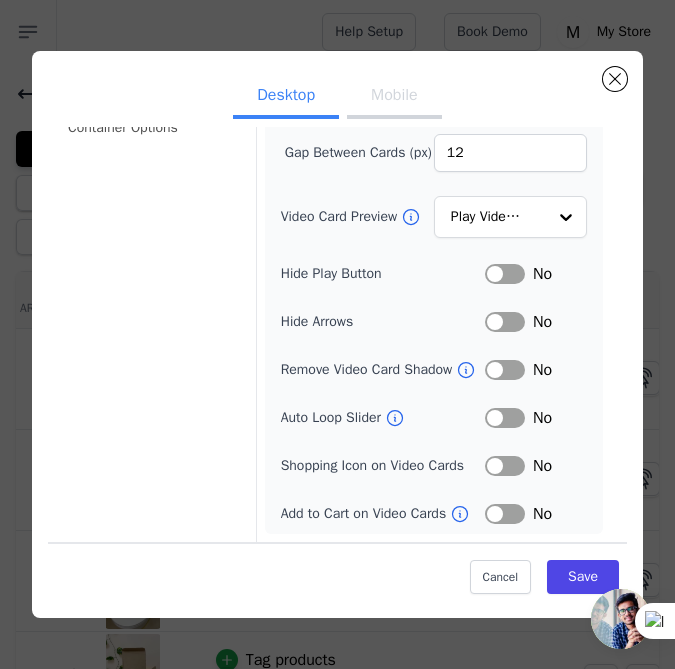 click on "Label" at bounding box center [505, 514] 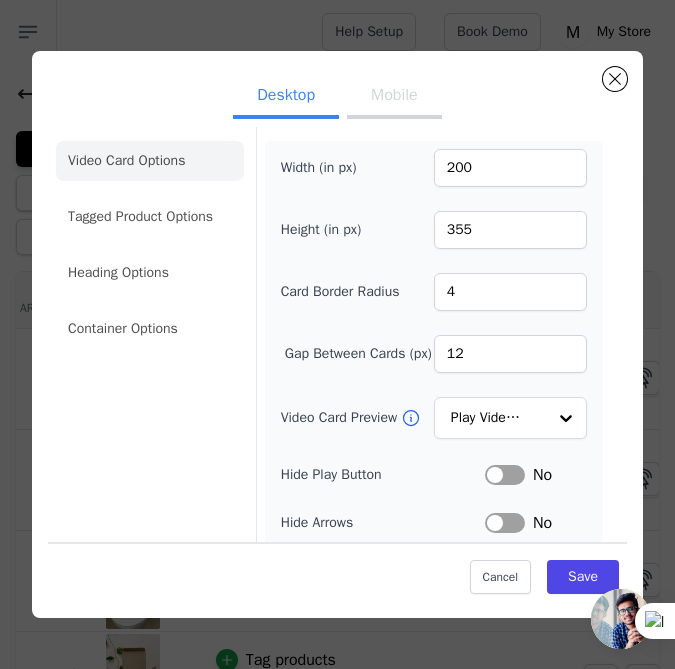 scroll, scrollTop: 0, scrollLeft: 0, axis: both 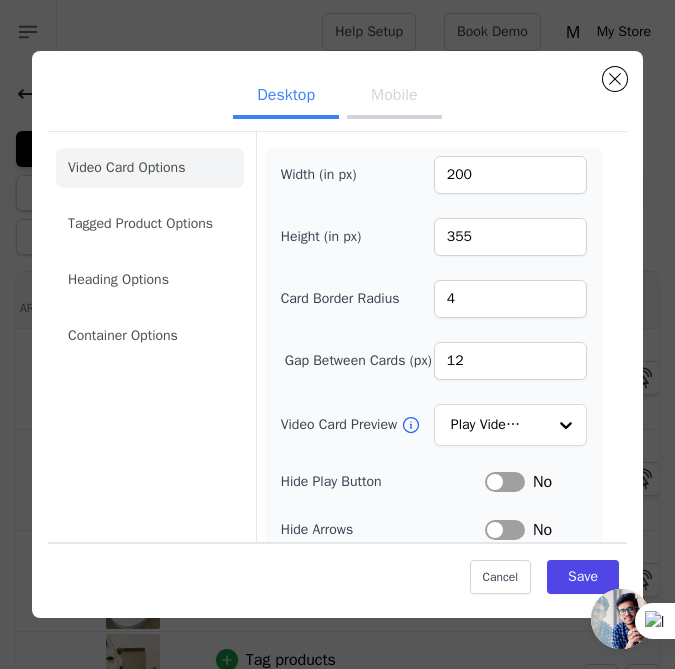 click on "Mobile" at bounding box center (394, 97) 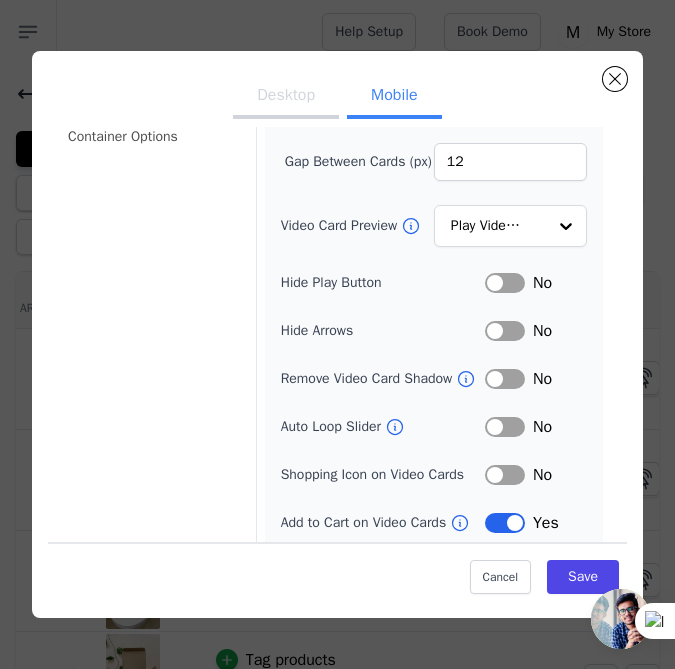 scroll, scrollTop: 274, scrollLeft: 0, axis: vertical 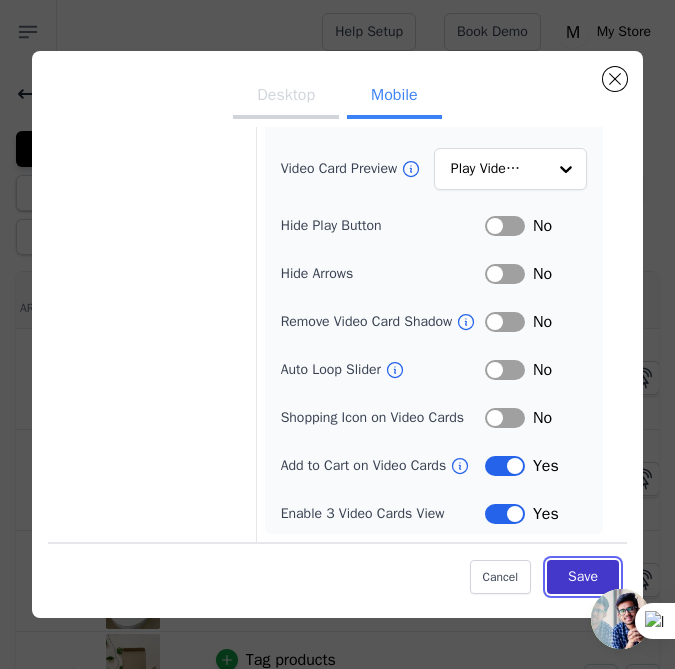 click on "Save" at bounding box center [583, 577] 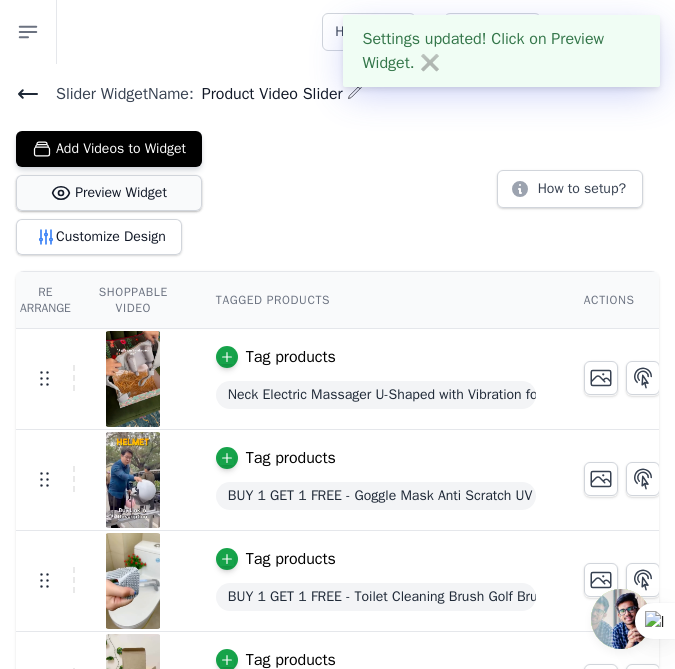 click on "Preview Widget" at bounding box center (109, 193) 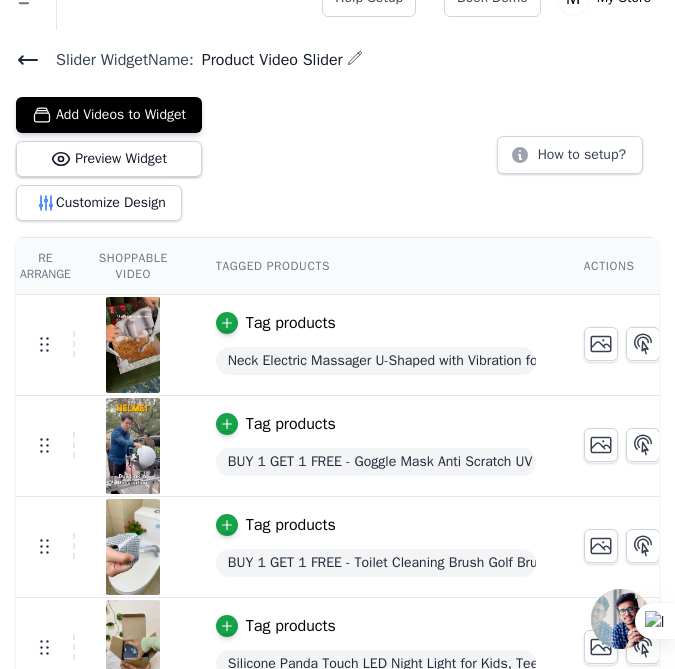 scroll, scrollTop: 0, scrollLeft: 0, axis: both 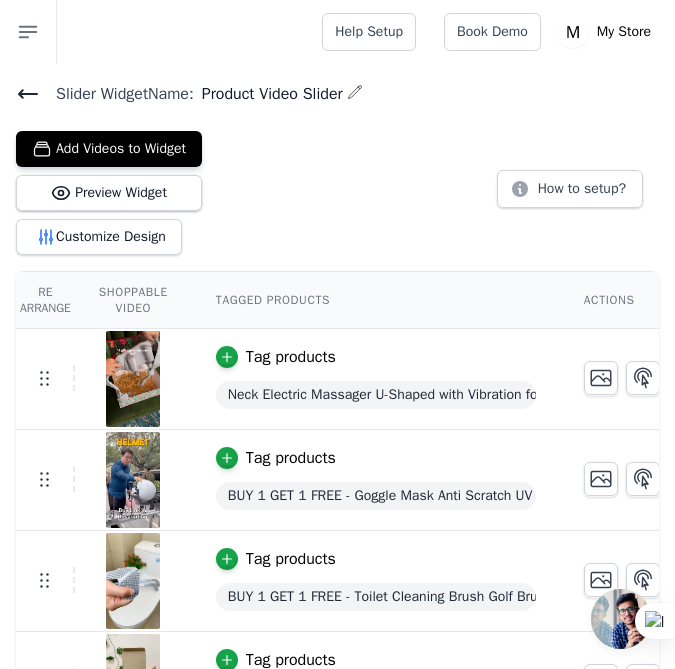 click 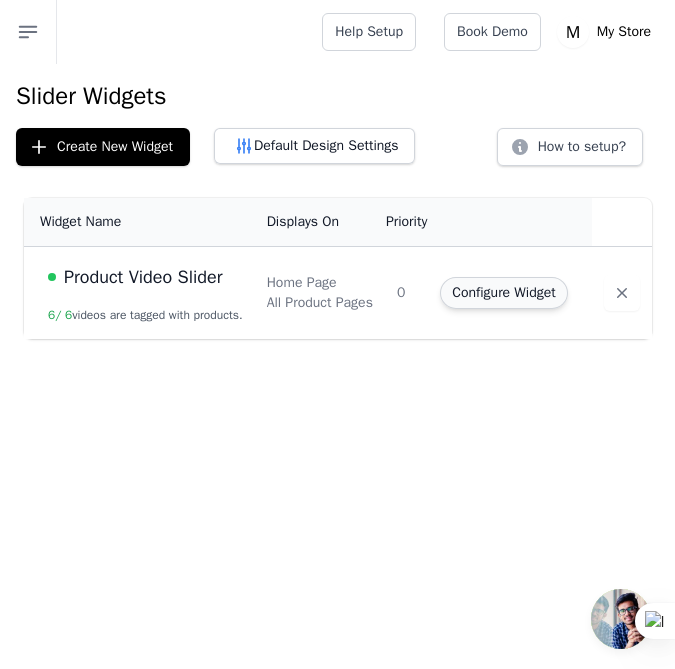 click on "Configure Widget" at bounding box center (503, 293) 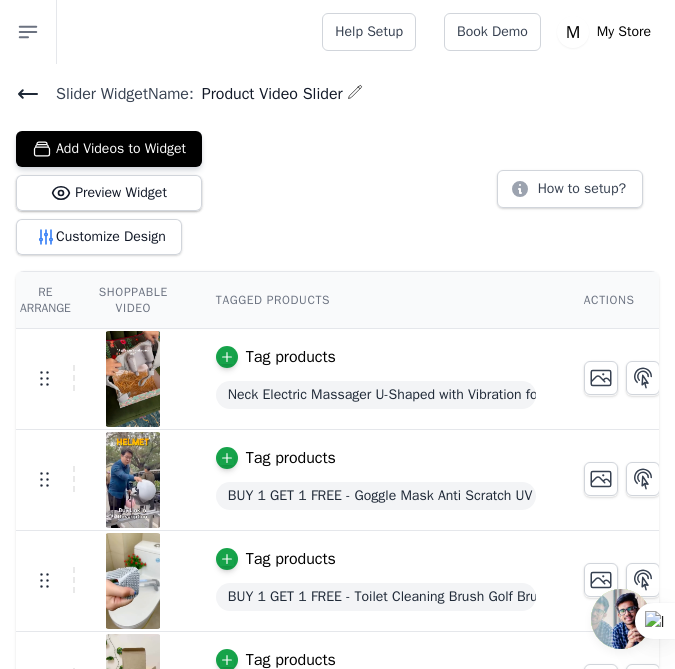 click 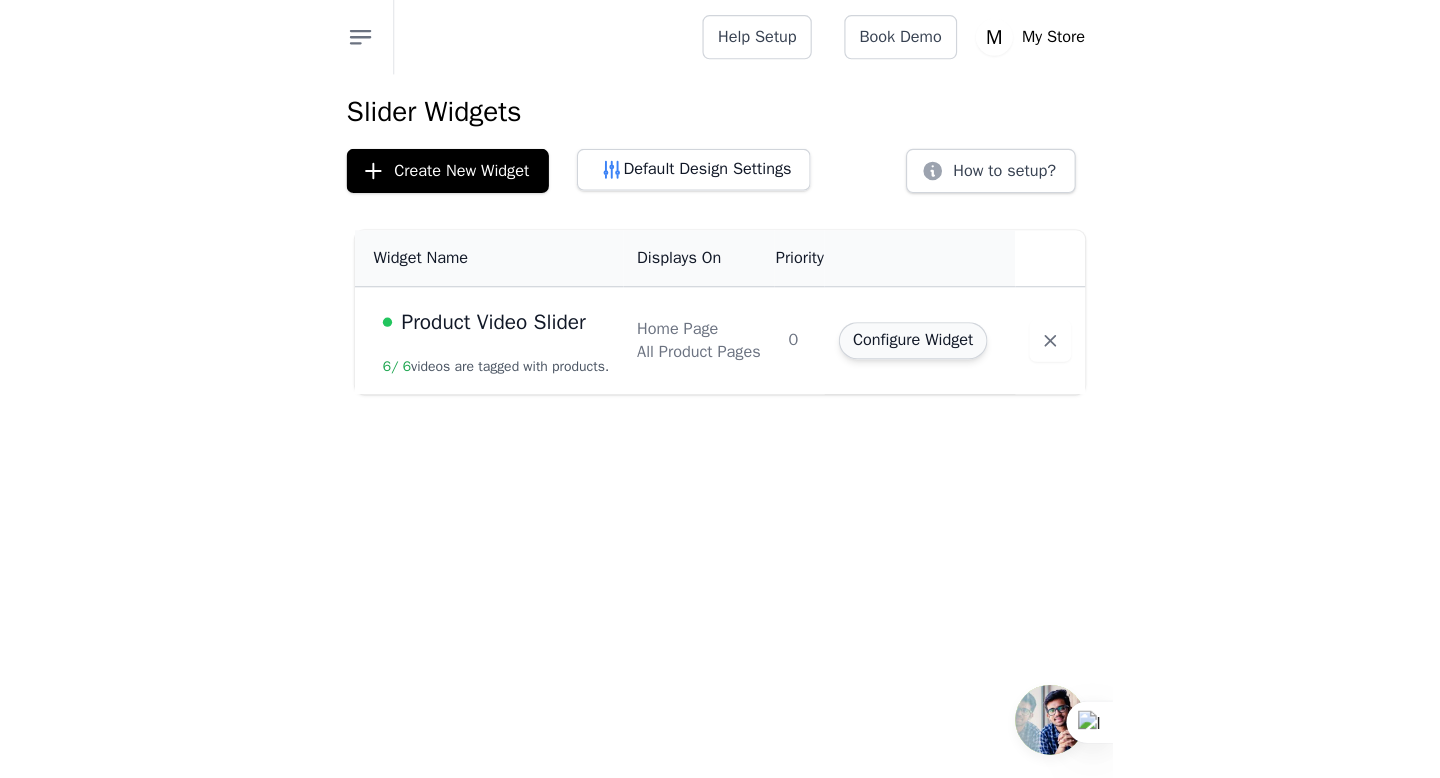 scroll, scrollTop: 0, scrollLeft: 0, axis: both 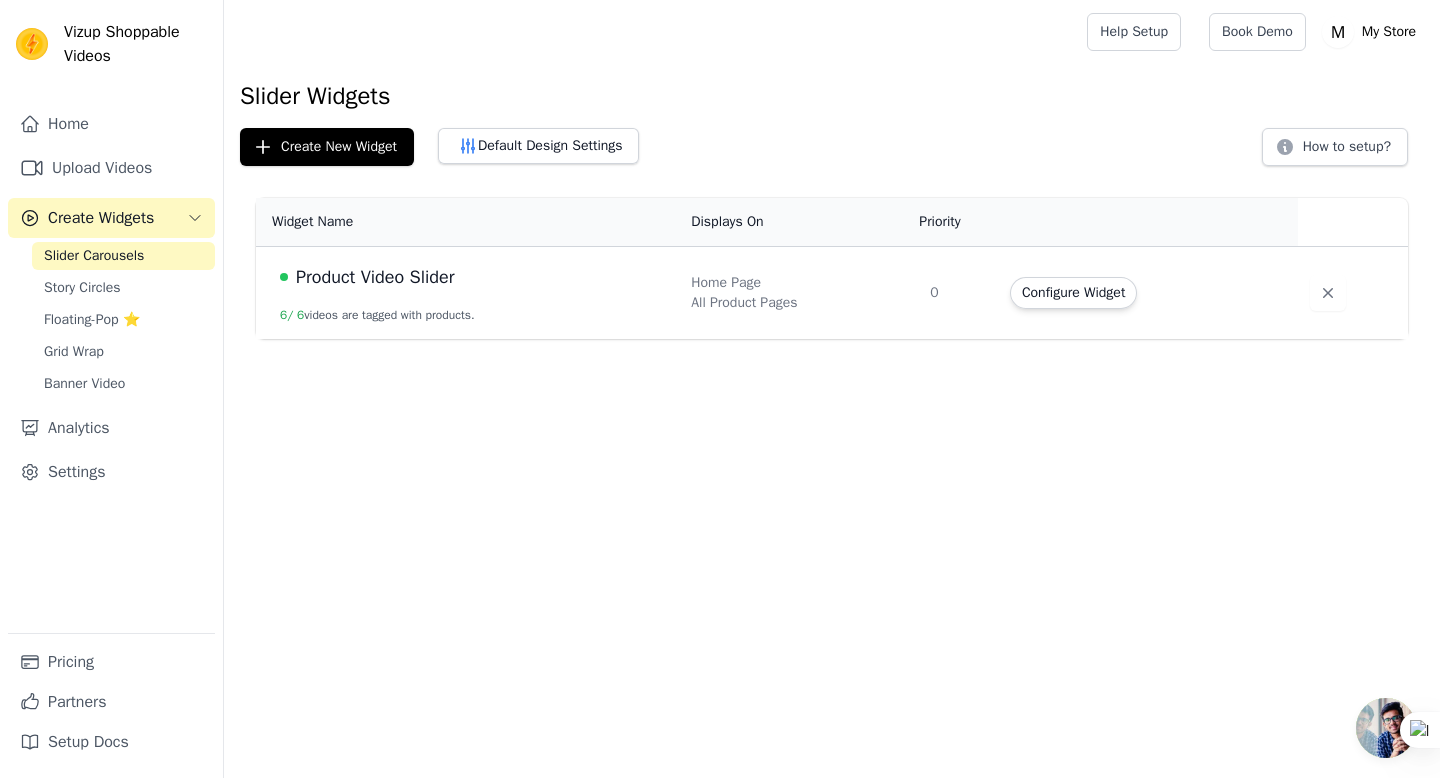 click on "Slider Carousels" at bounding box center [123, 256] 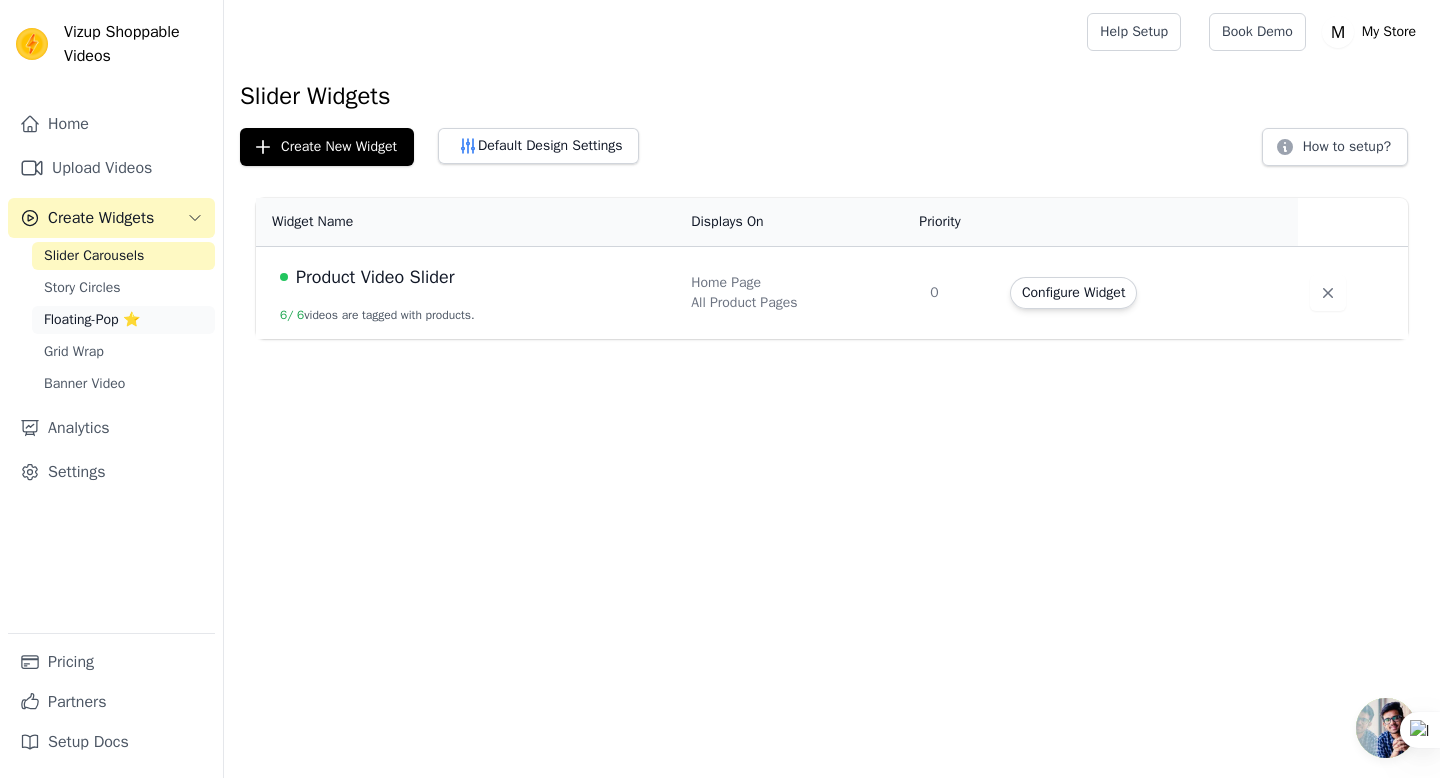 click on "Floating-Pop ⭐" at bounding box center (92, 320) 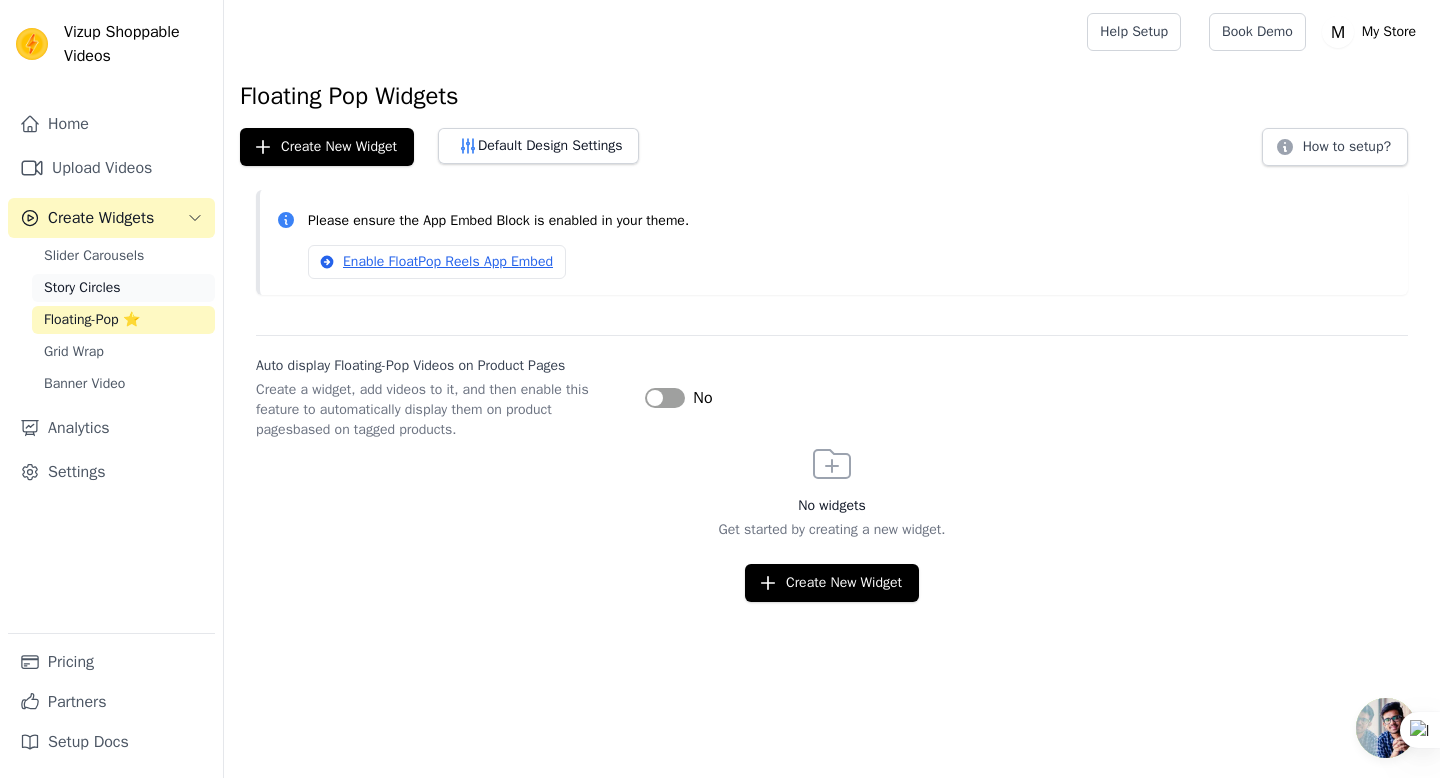 click on "Story Circles" at bounding box center (82, 288) 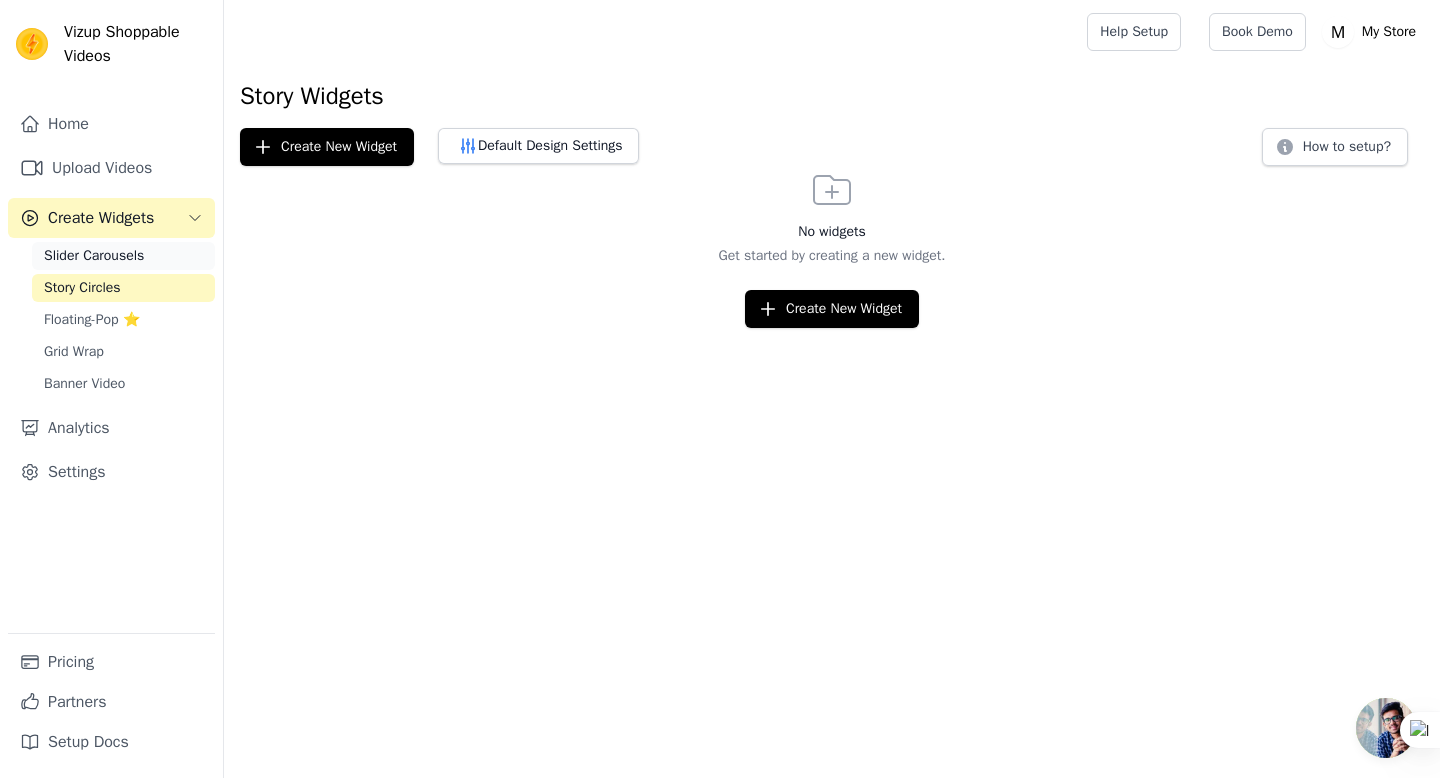 click on "Slider Carousels" at bounding box center (94, 256) 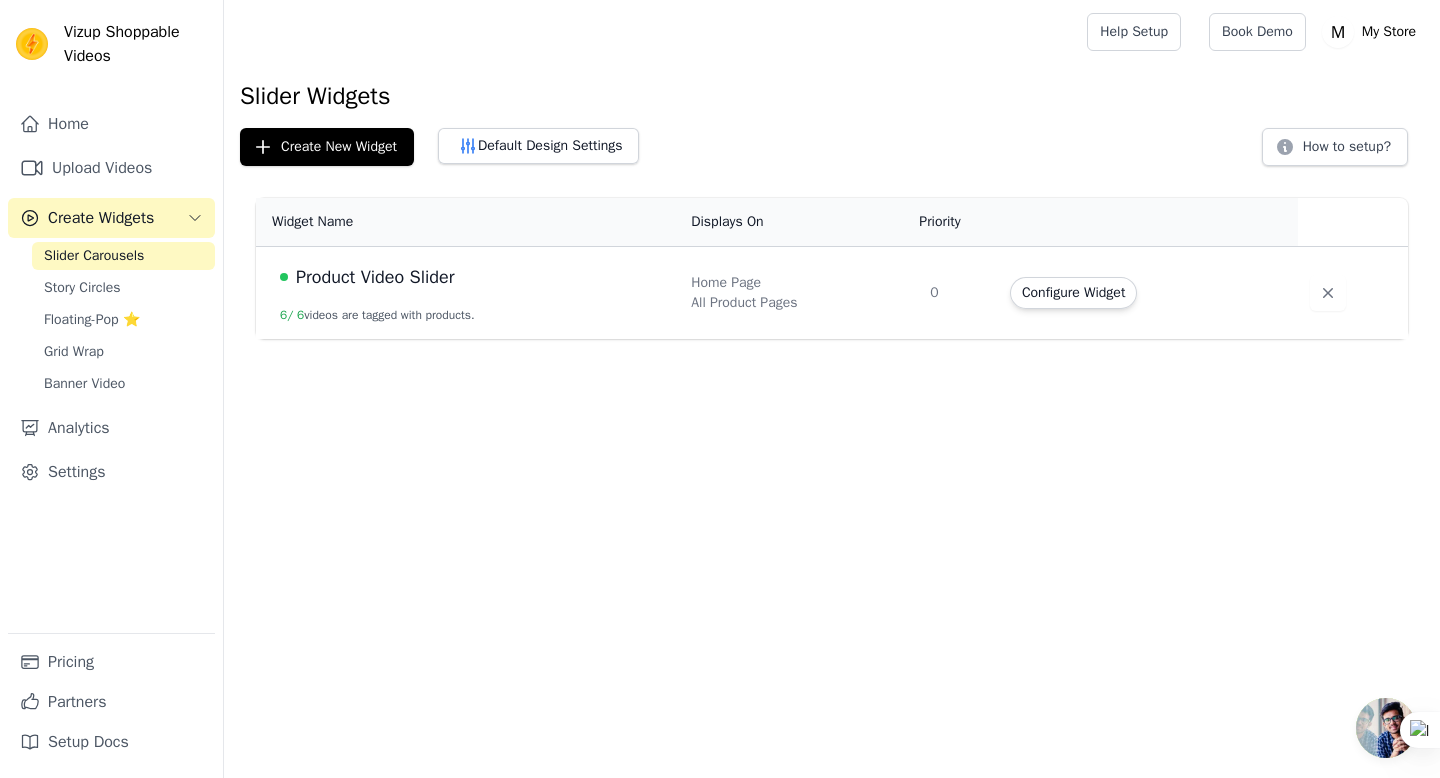click on "Create Widgets" at bounding box center (101, 218) 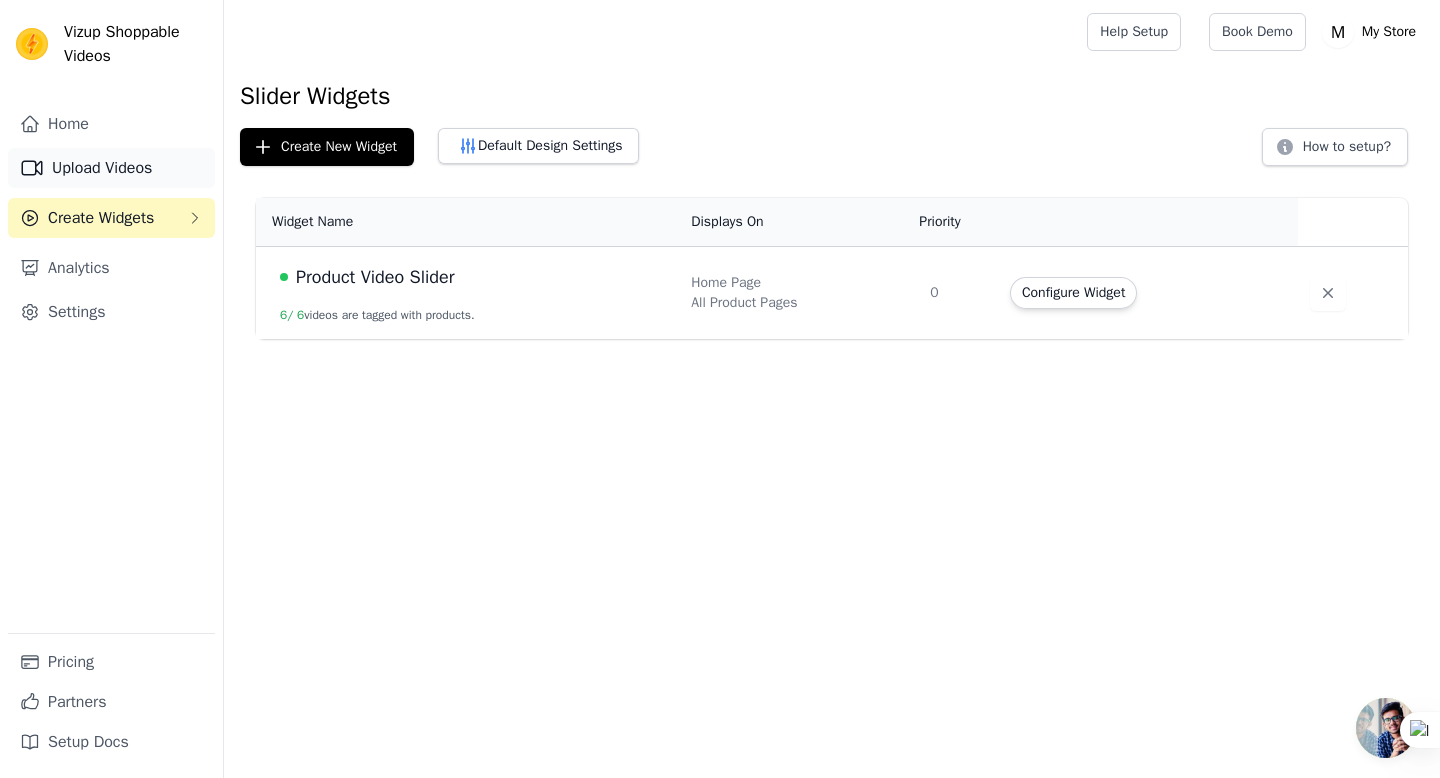 click on "Upload Videos" at bounding box center [111, 168] 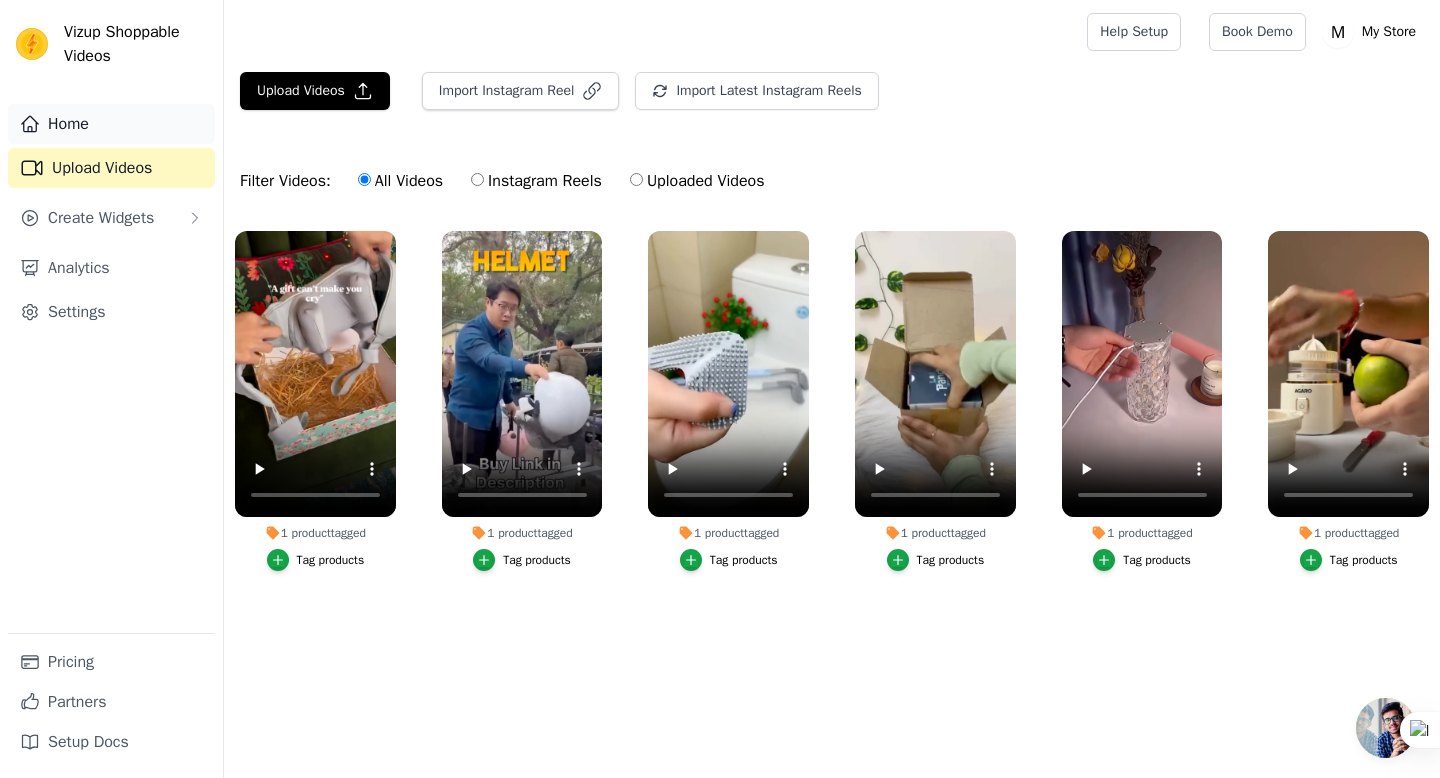 click on "Home" at bounding box center [111, 124] 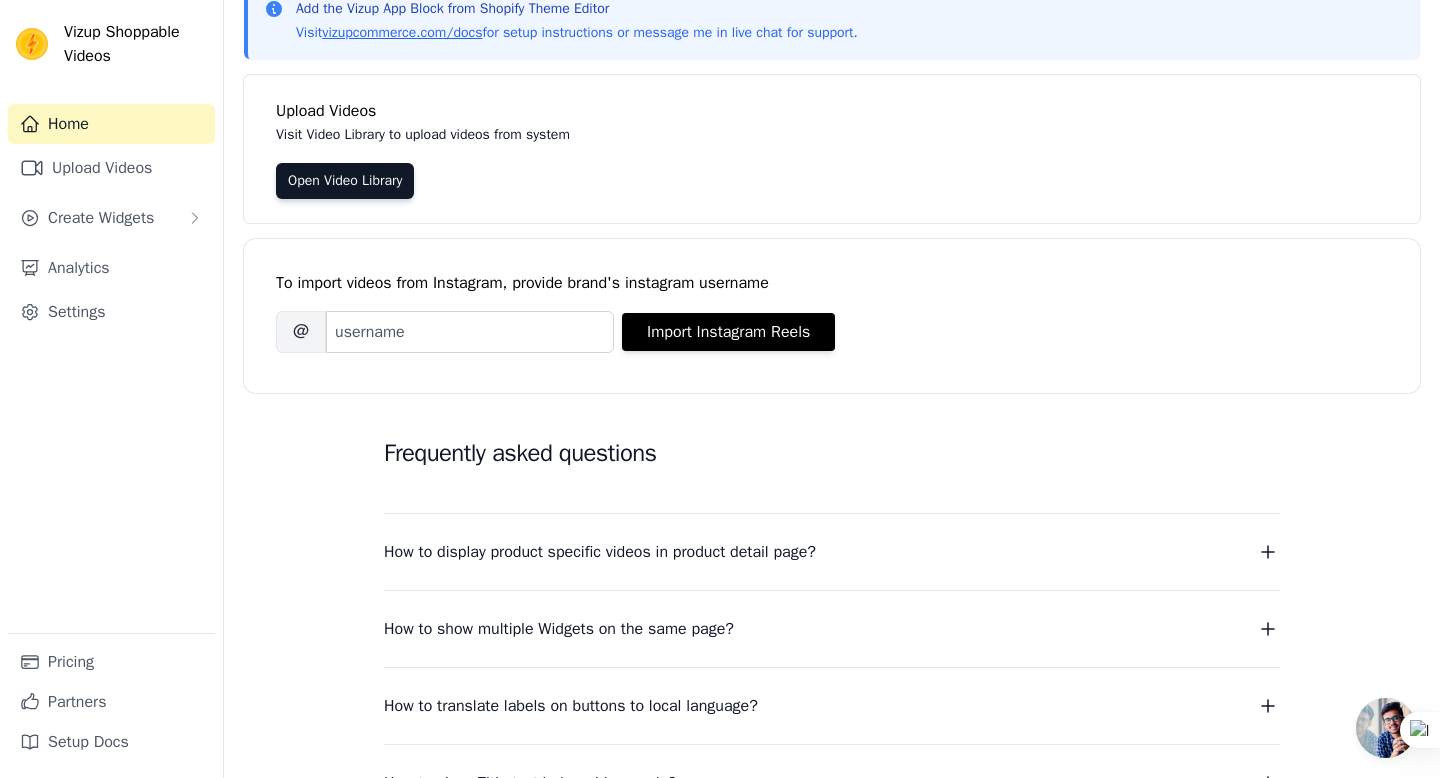 scroll, scrollTop: 0, scrollLeft: 0, axis: both 